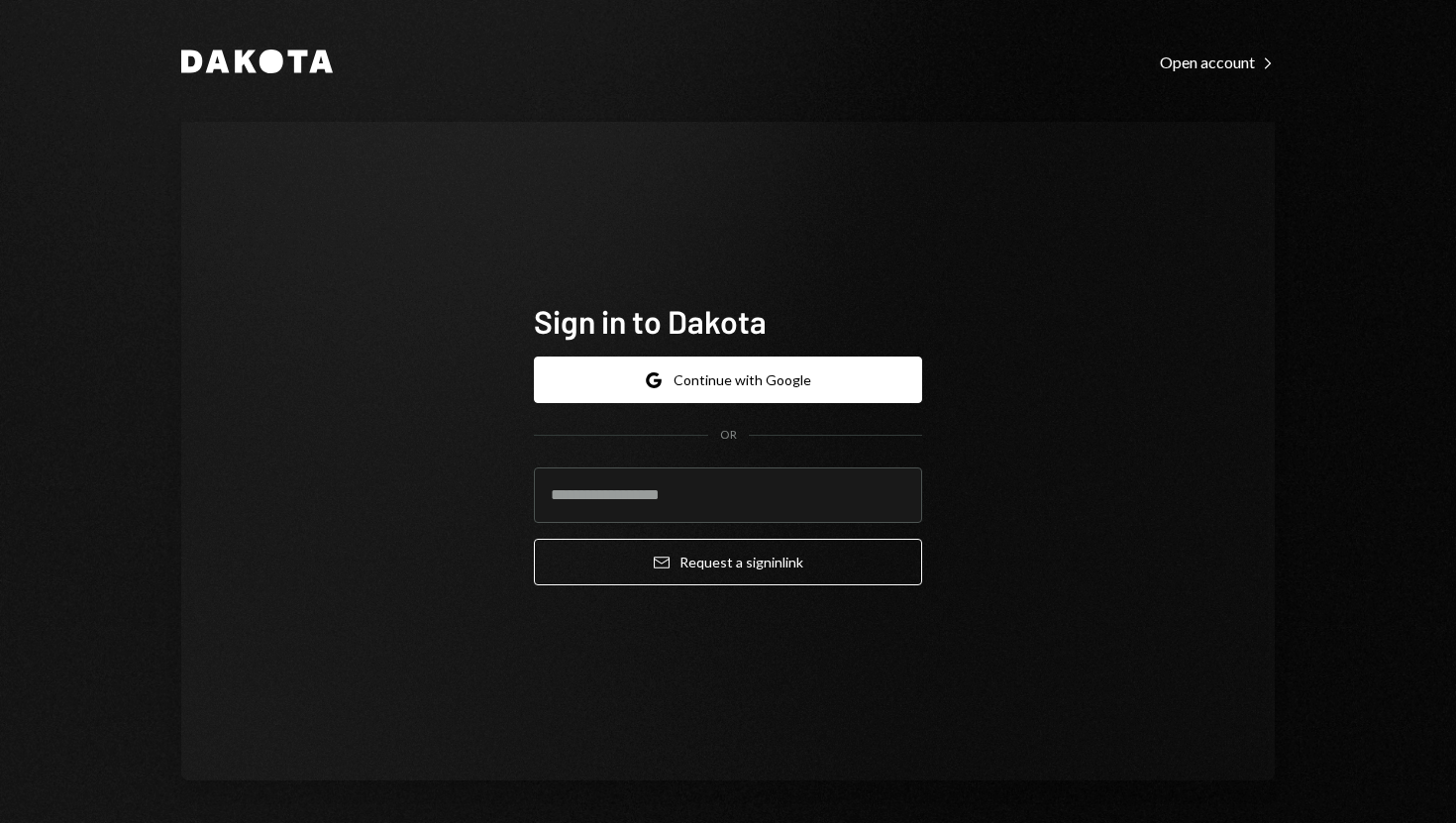scroll, scrollTop: 0, scrollLeft: 0, axis: both 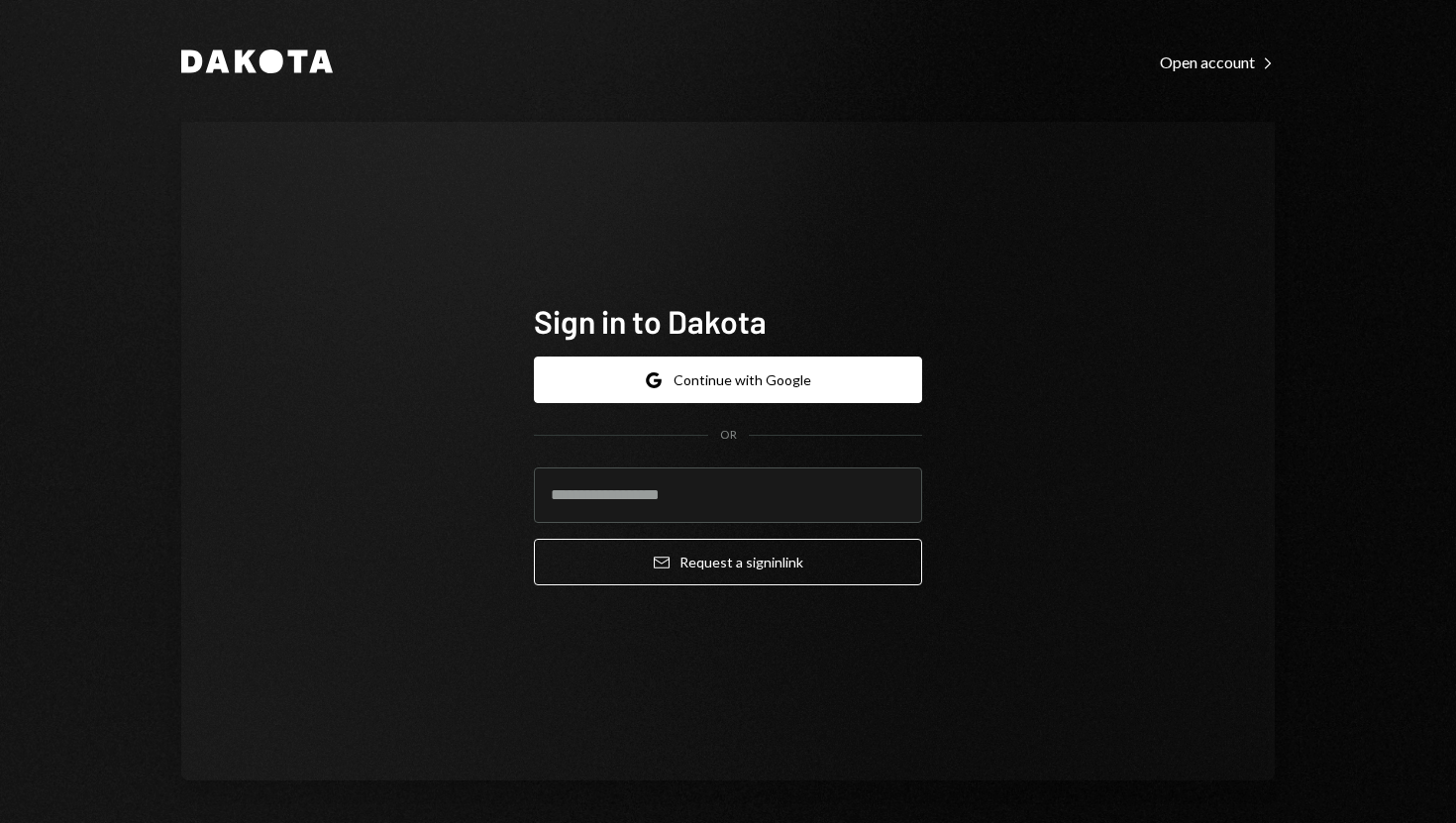 type on "**********" 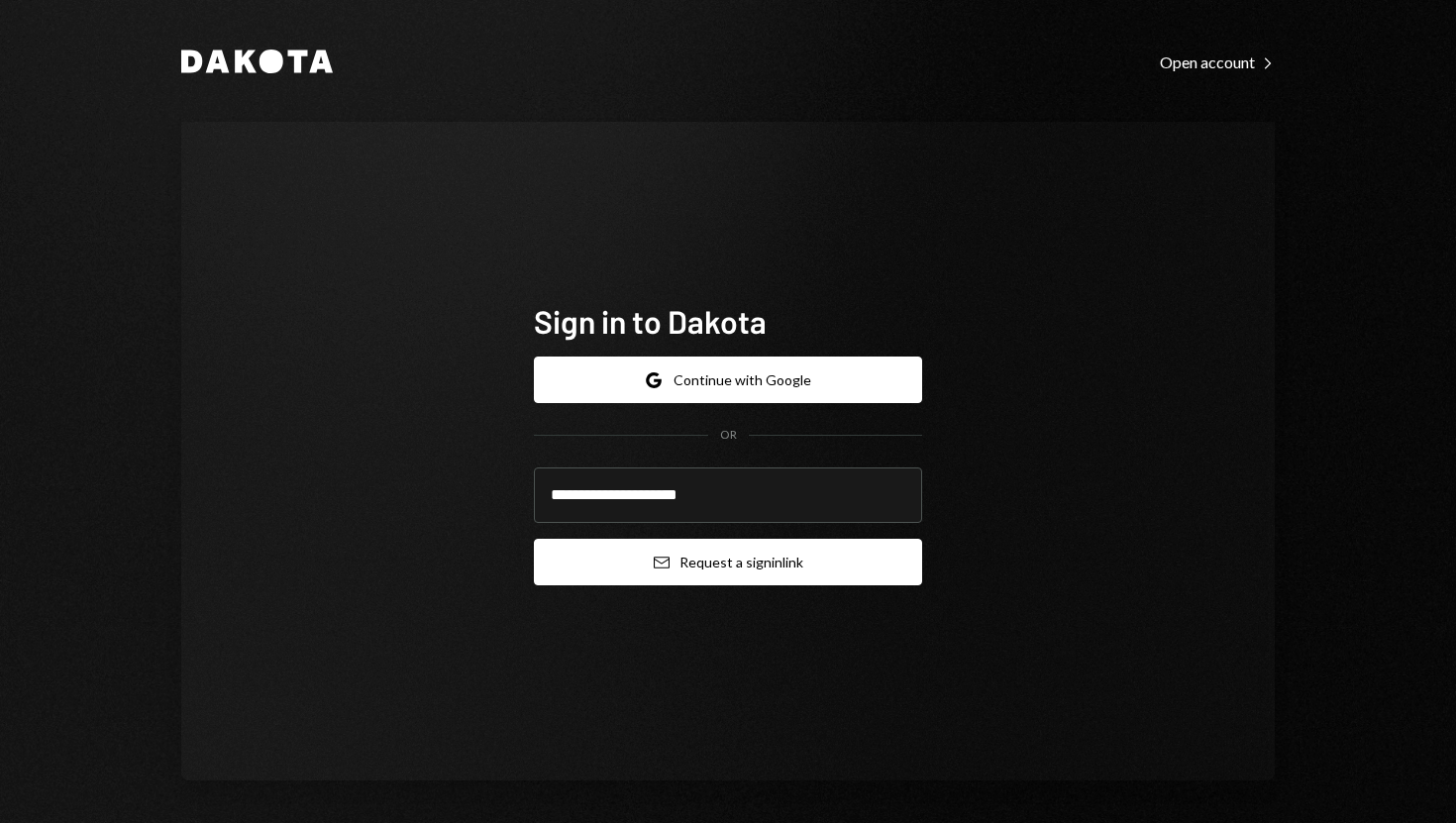 click on "Email Request a sign  in  link" at bounding box center [728, 562] 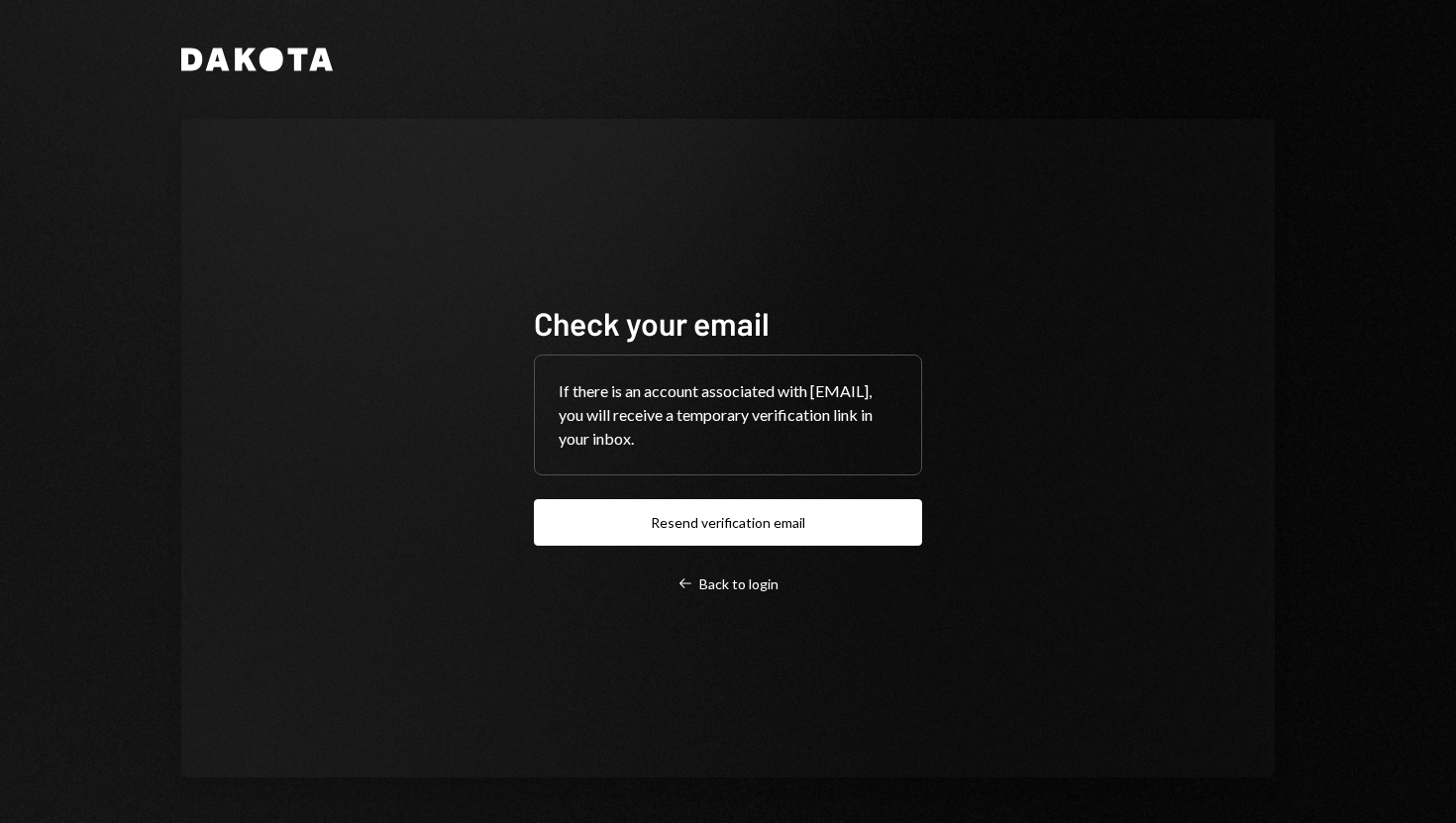 scroll, scrollTop: 0, scrollLeft: 0, axis: both 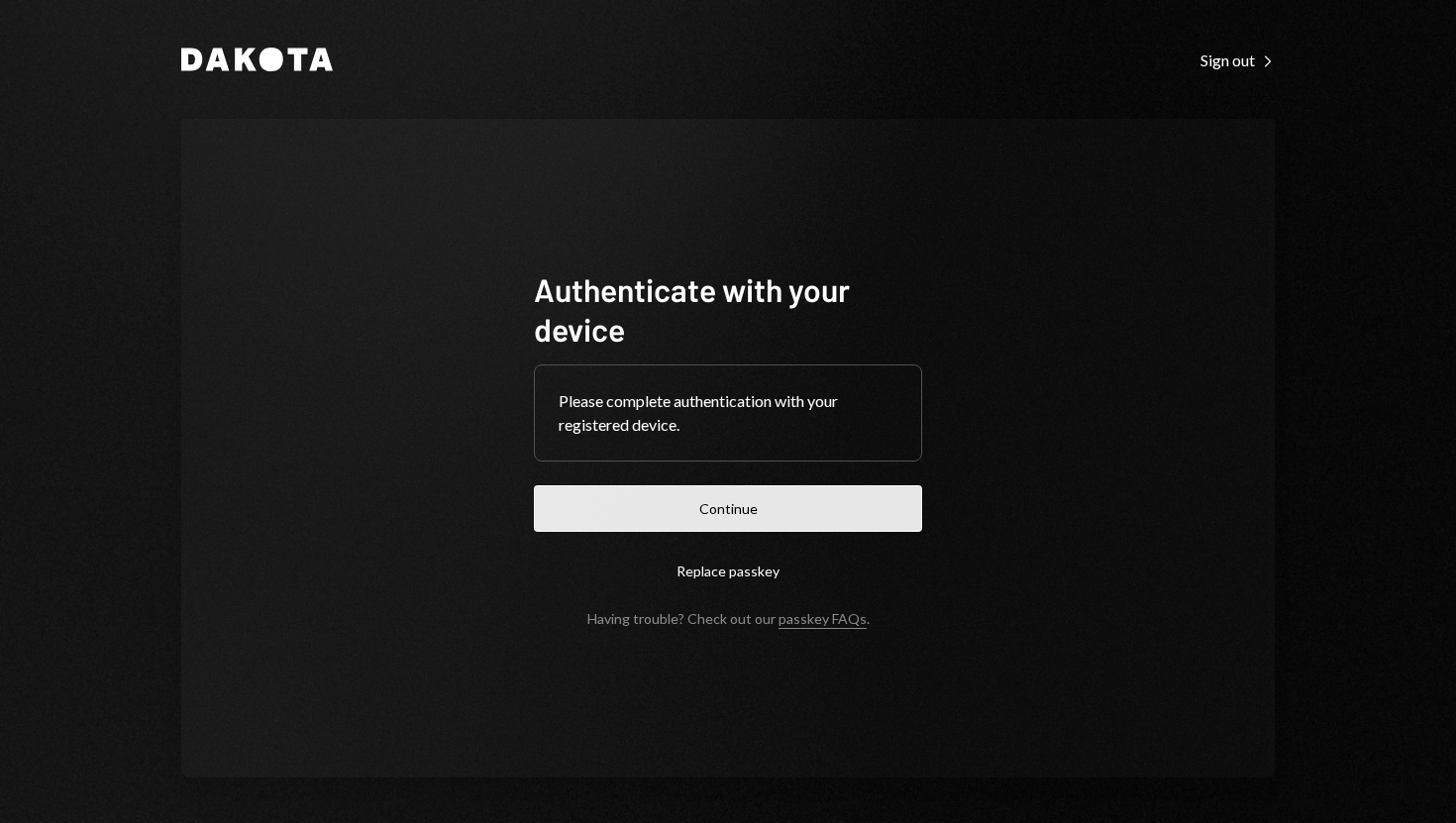 click on "Continue" at bounding box center (728, 508) 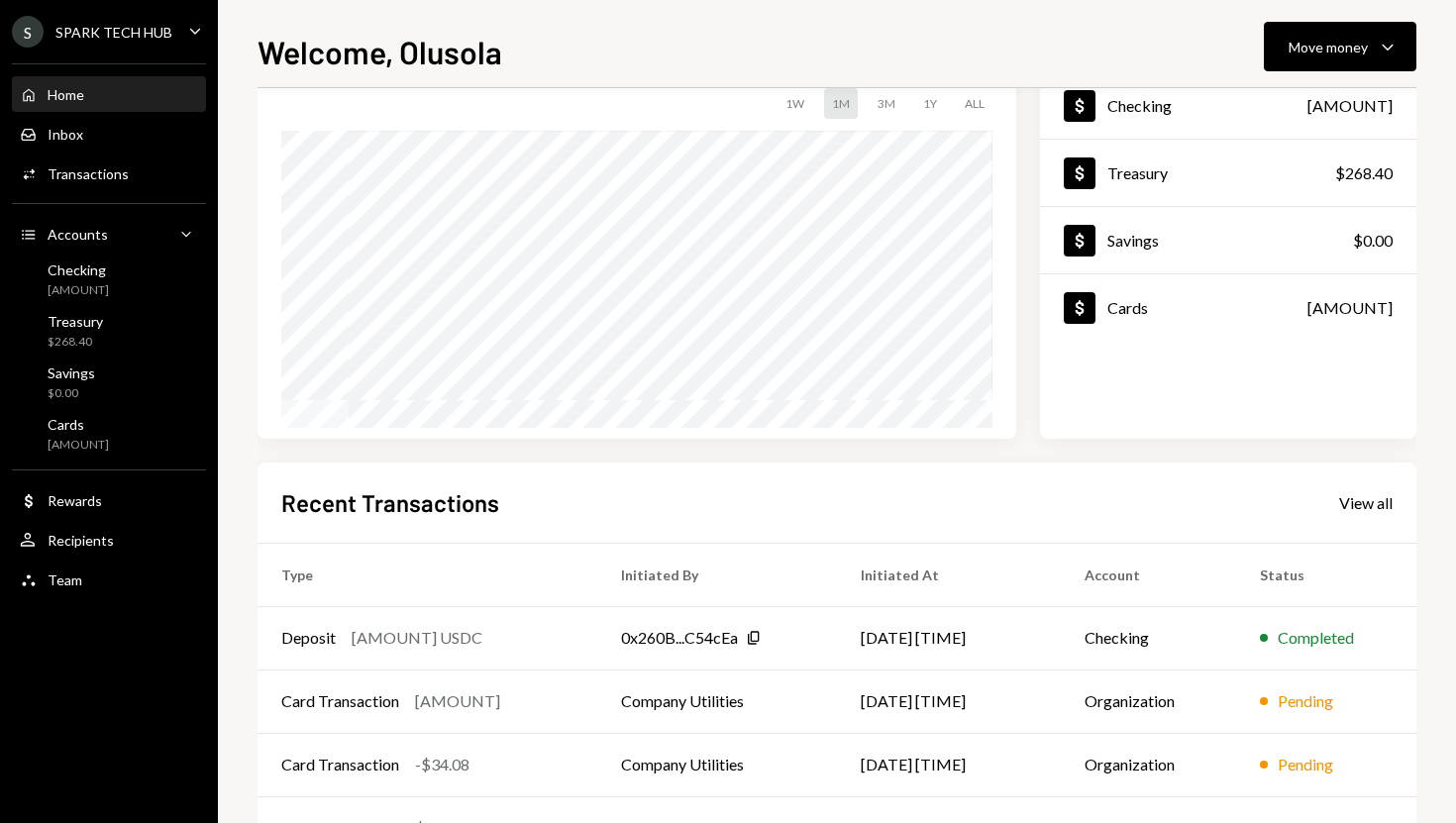 scroll, scrollTop: 0, scrollLeft: 0, axis: both 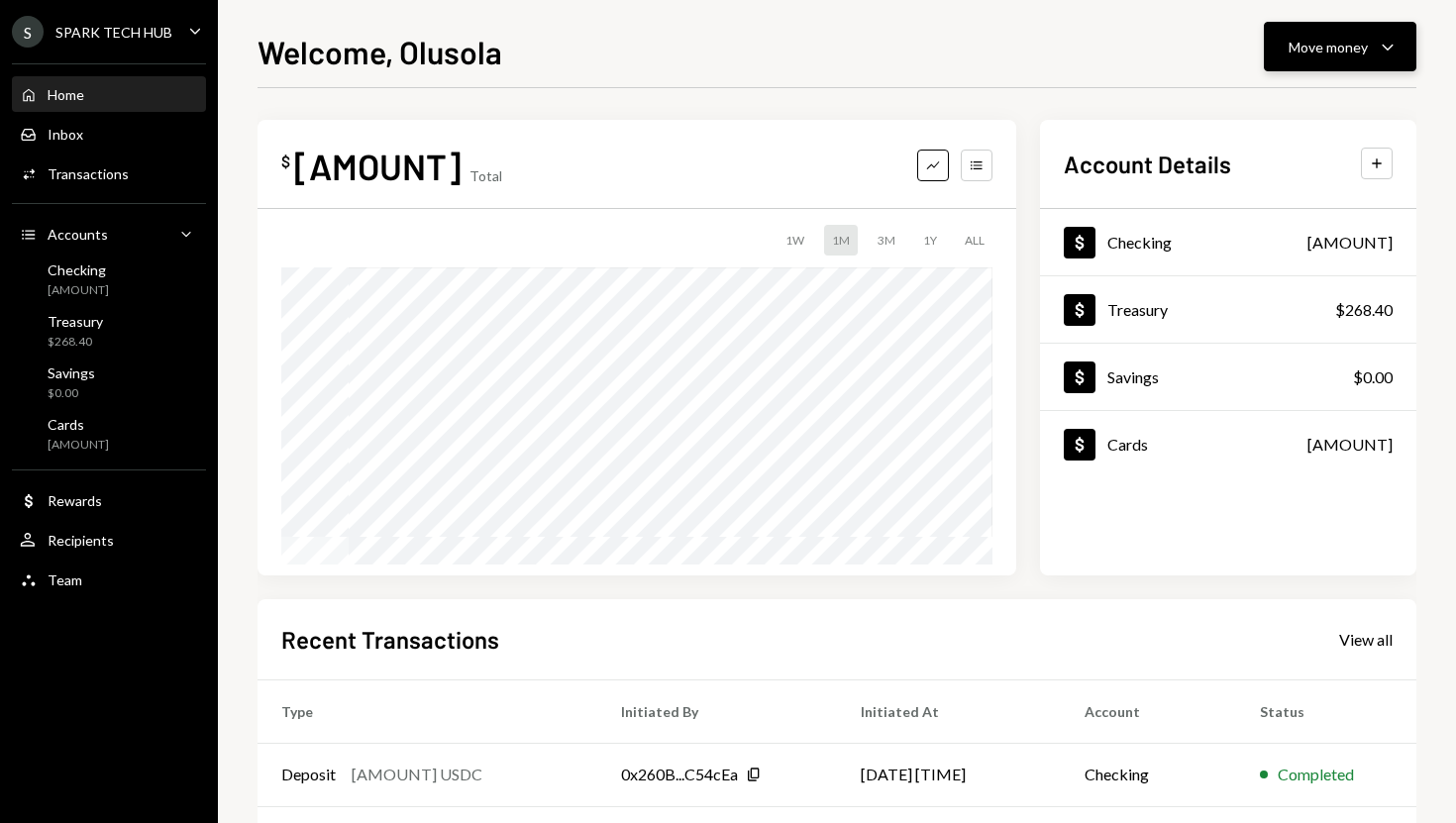 click on "Move money" at bounding box center [1328, 47] 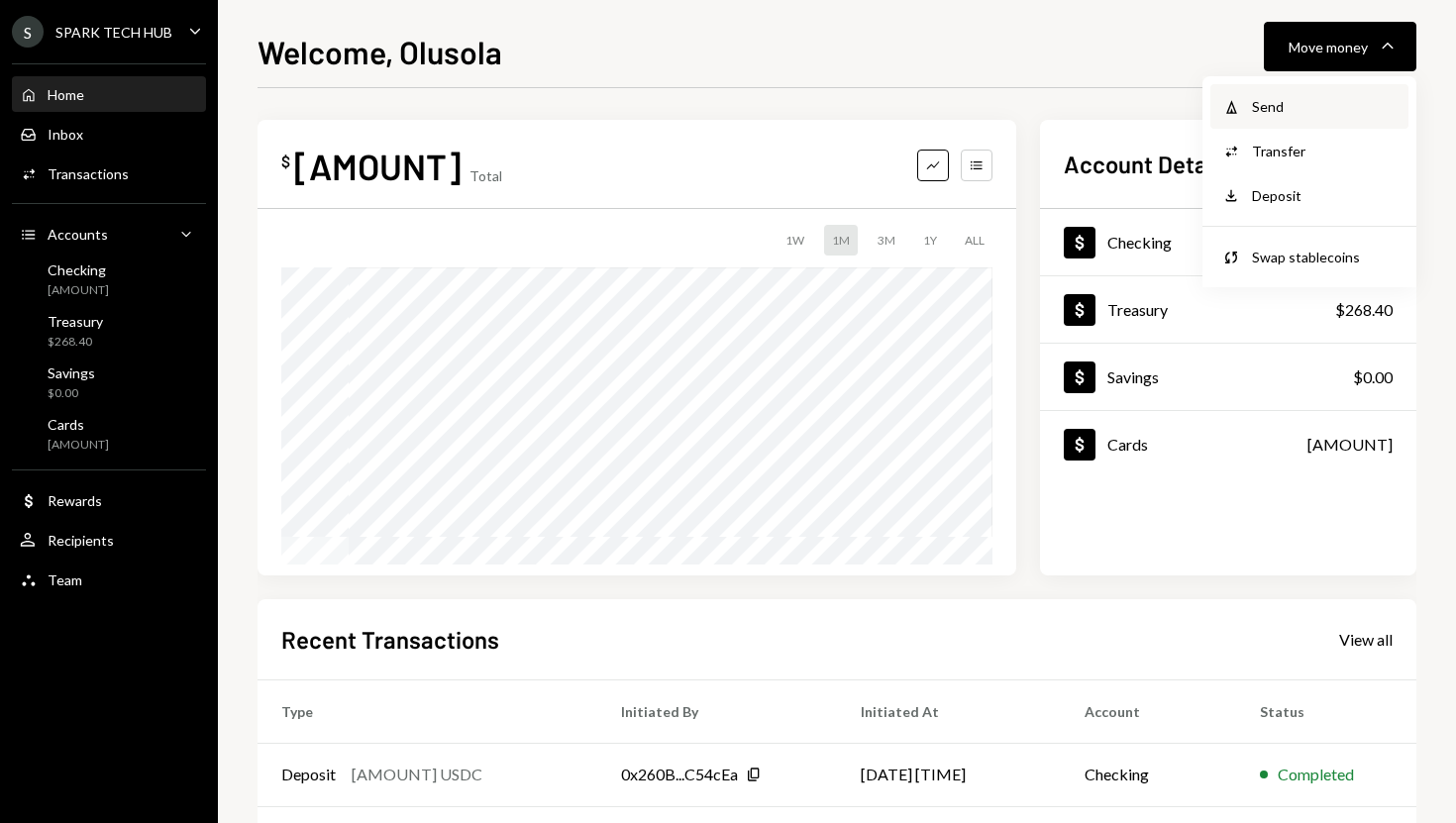 click on "Send" at bounding box center [1324, 106] 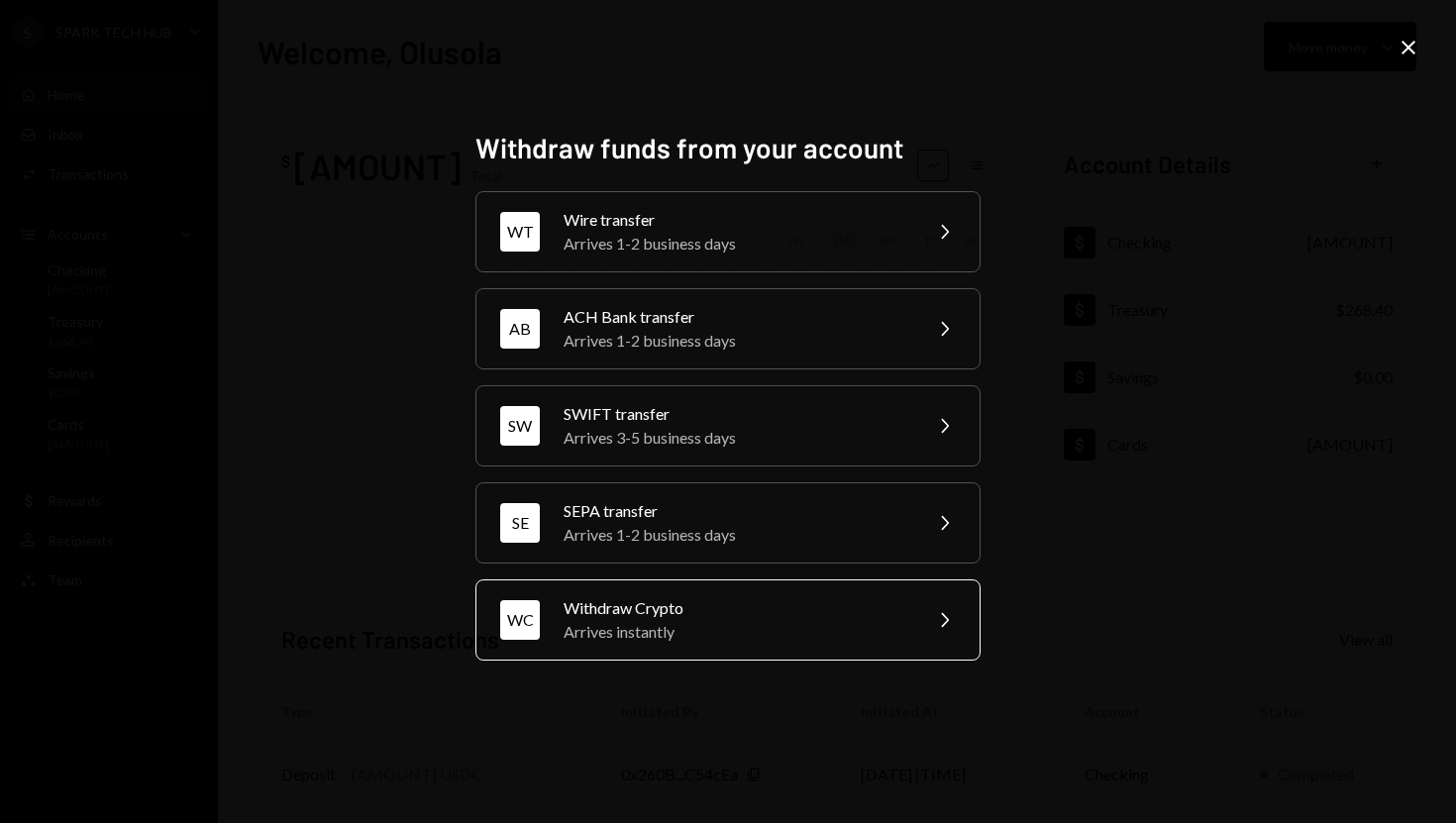 click on "Arrives instantly" at bounding box center [736, 632] 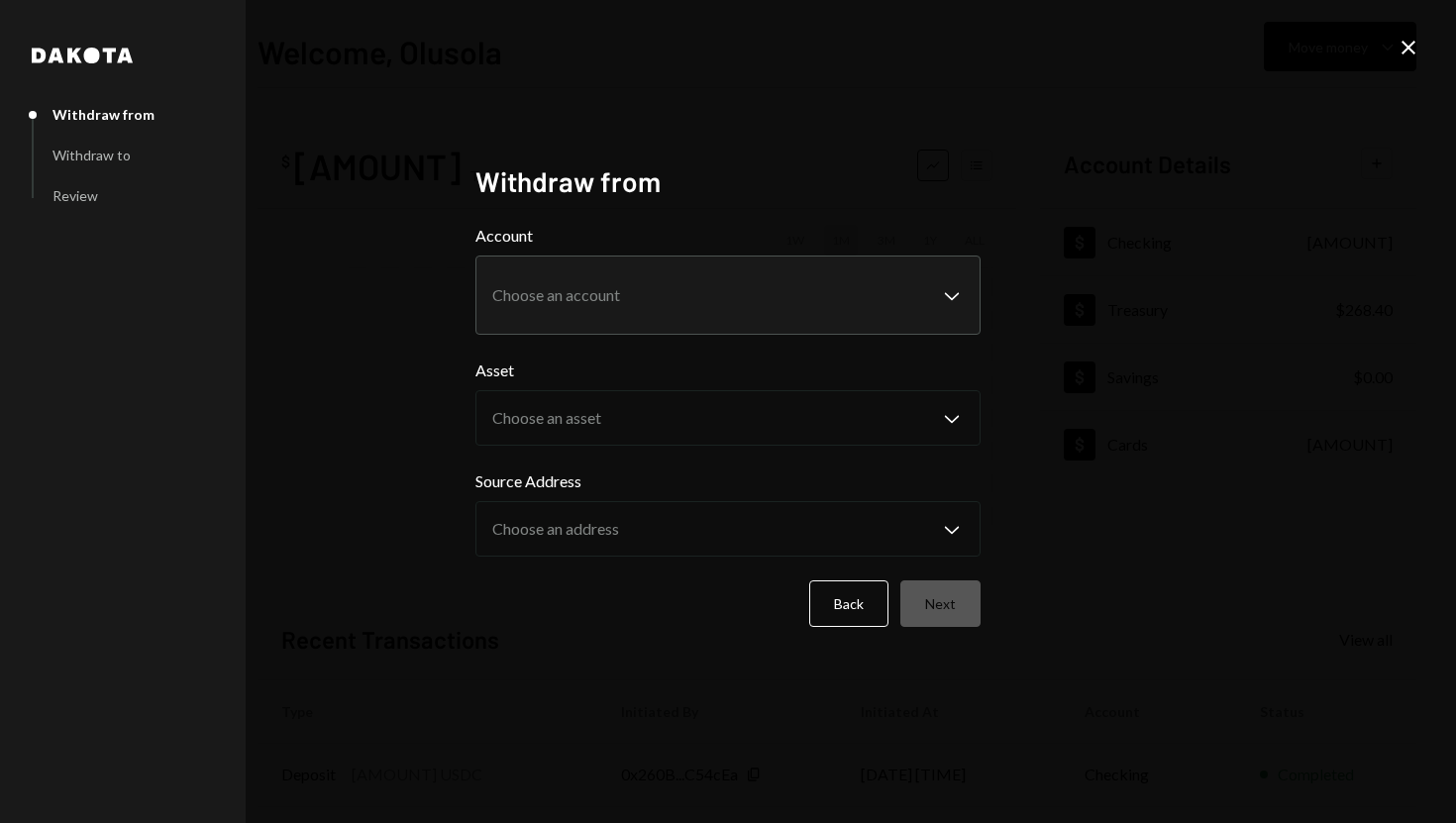 click on "**********" at bounding box center [728, 411] 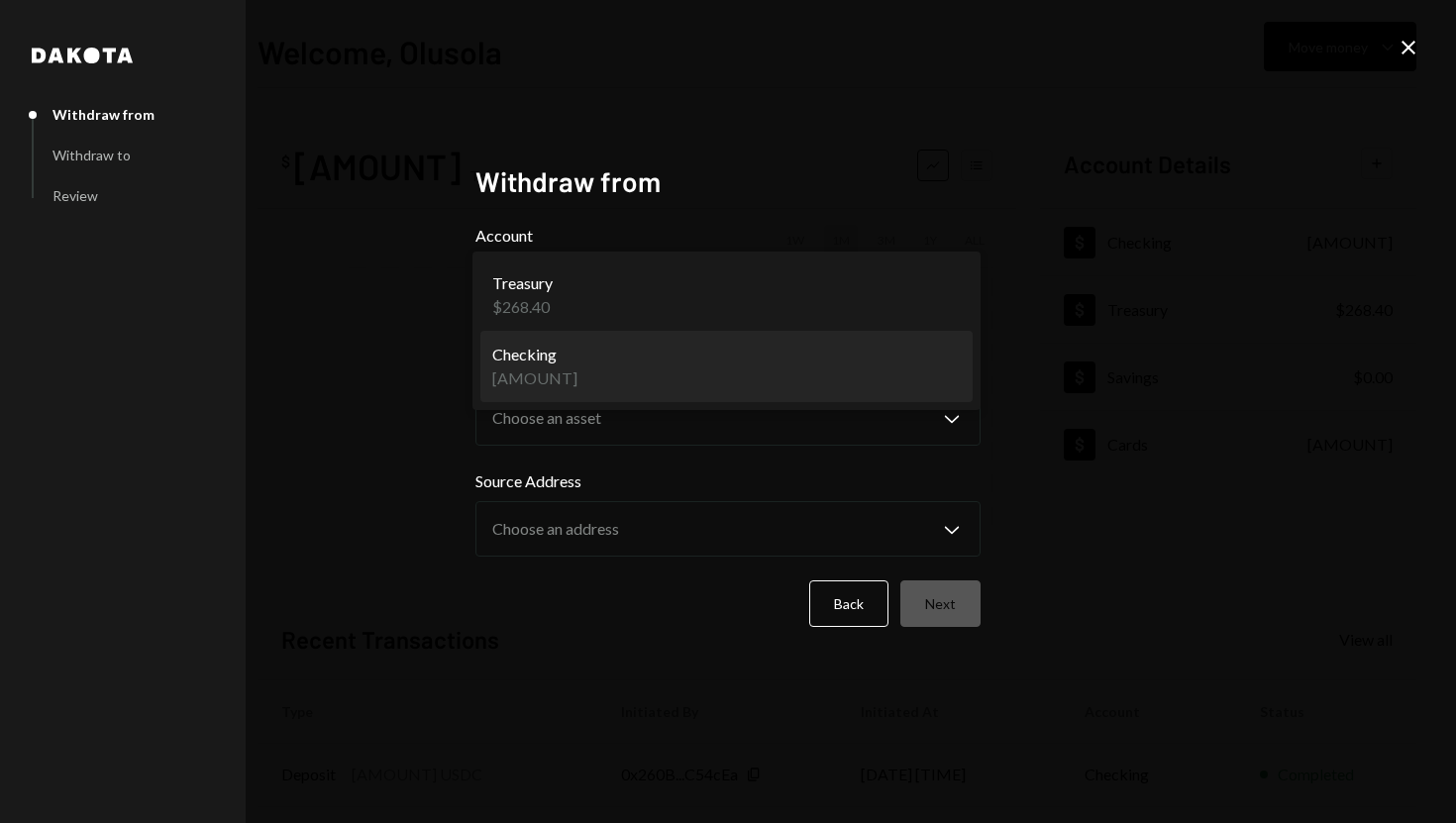 select on "**********" 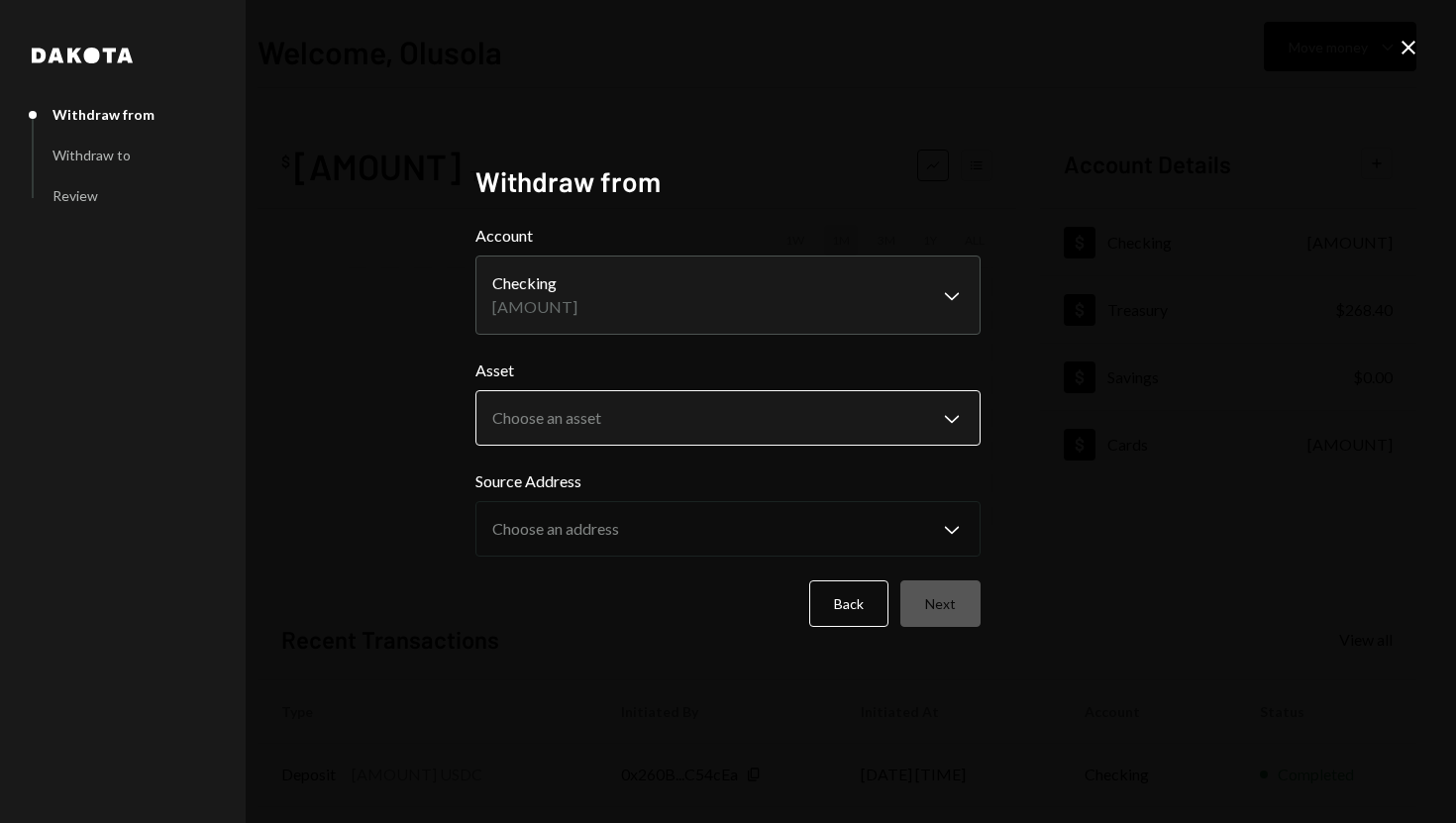 click on "**********" at bounding box center [728, 411] 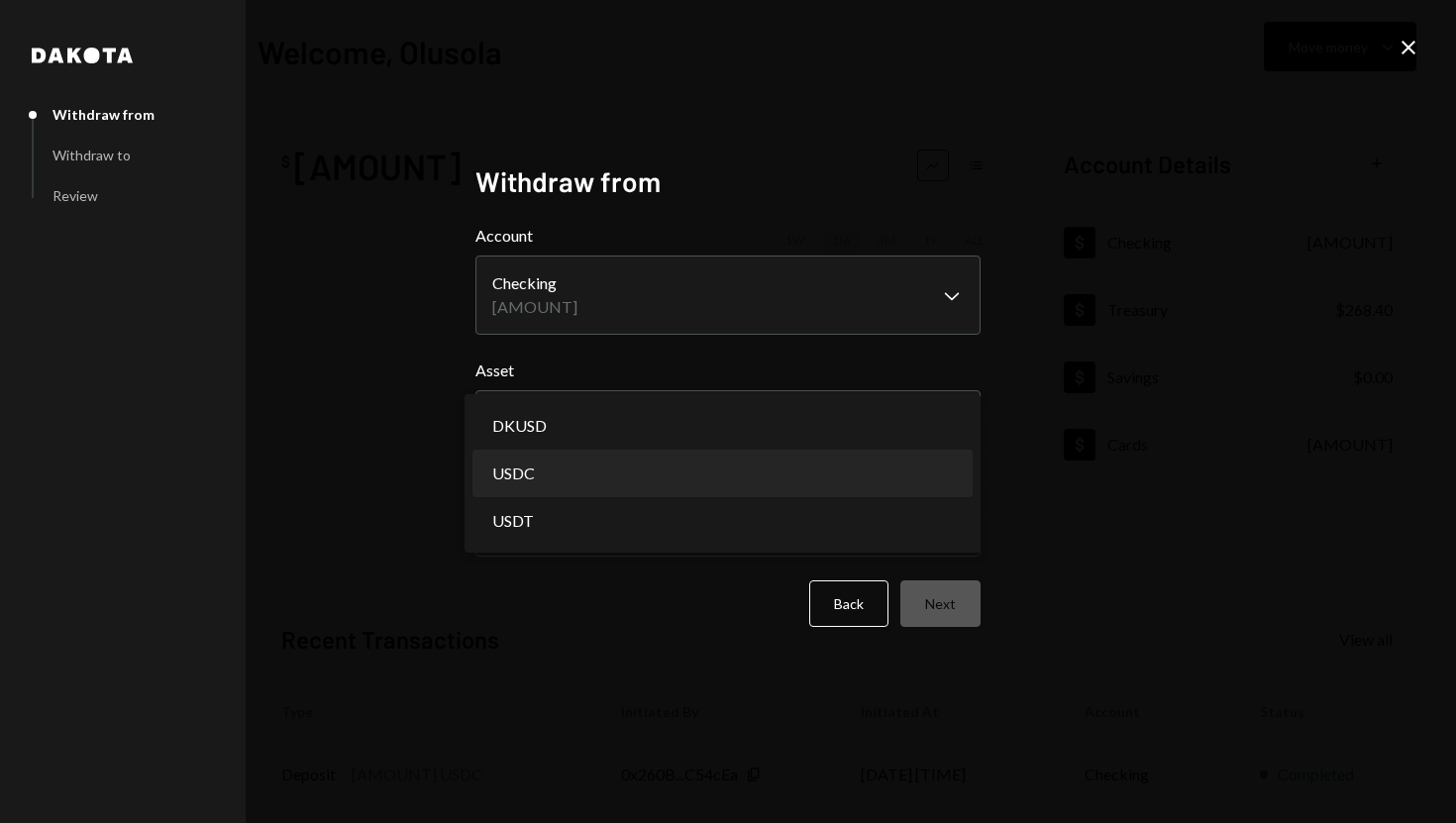select on "****" 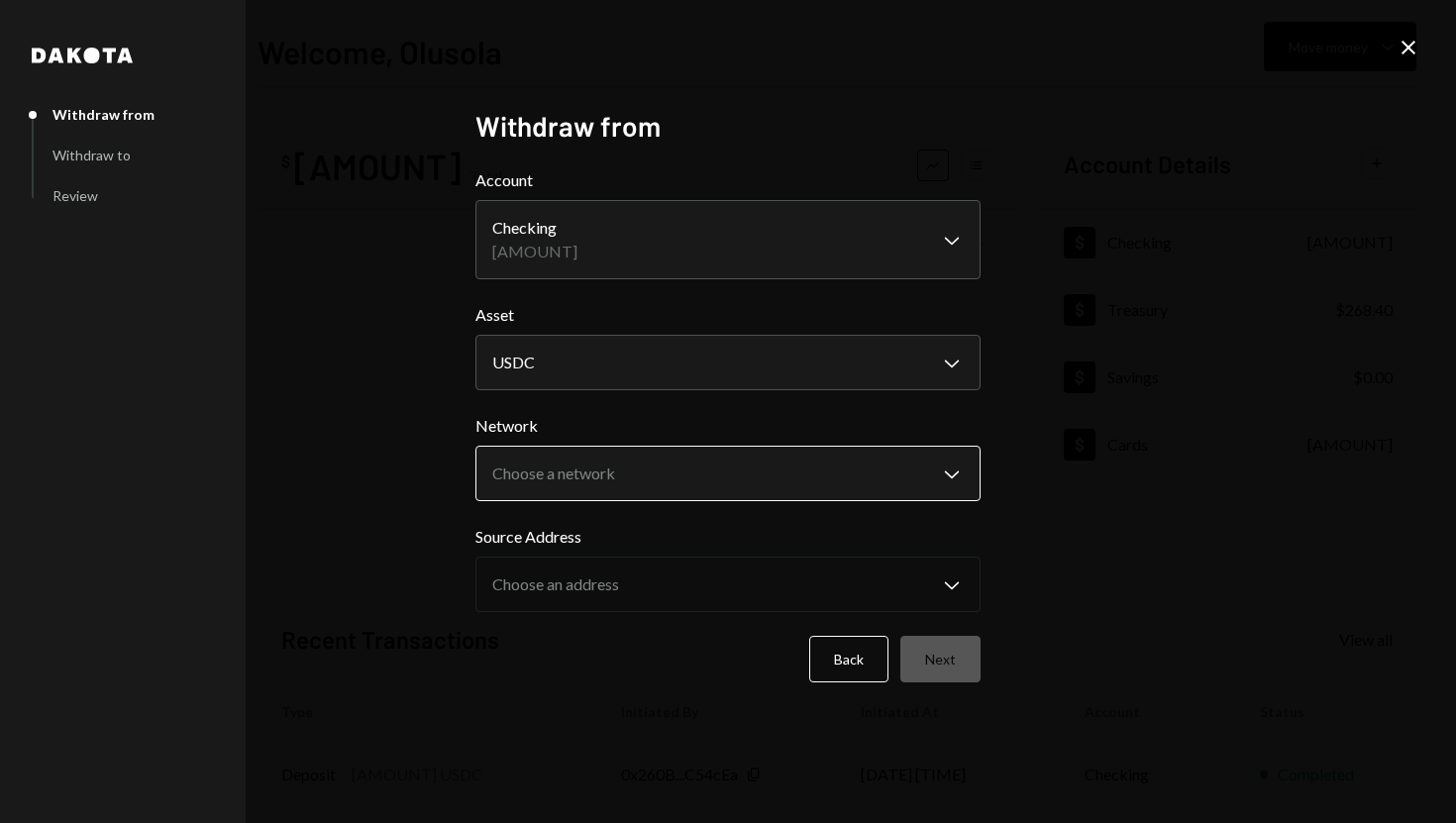 click on "**********" at bounding box center [728, 411] 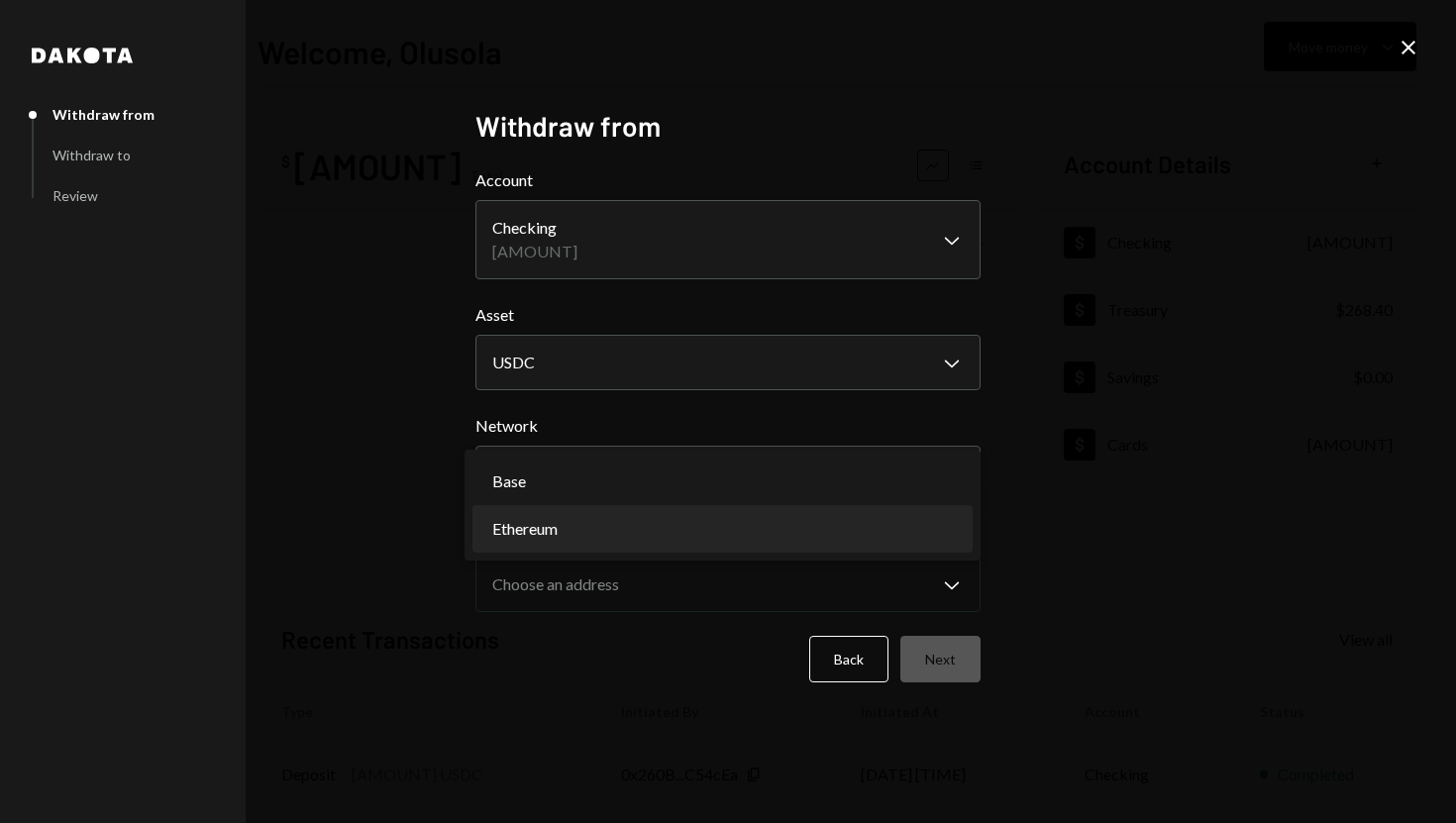 select on "**********" 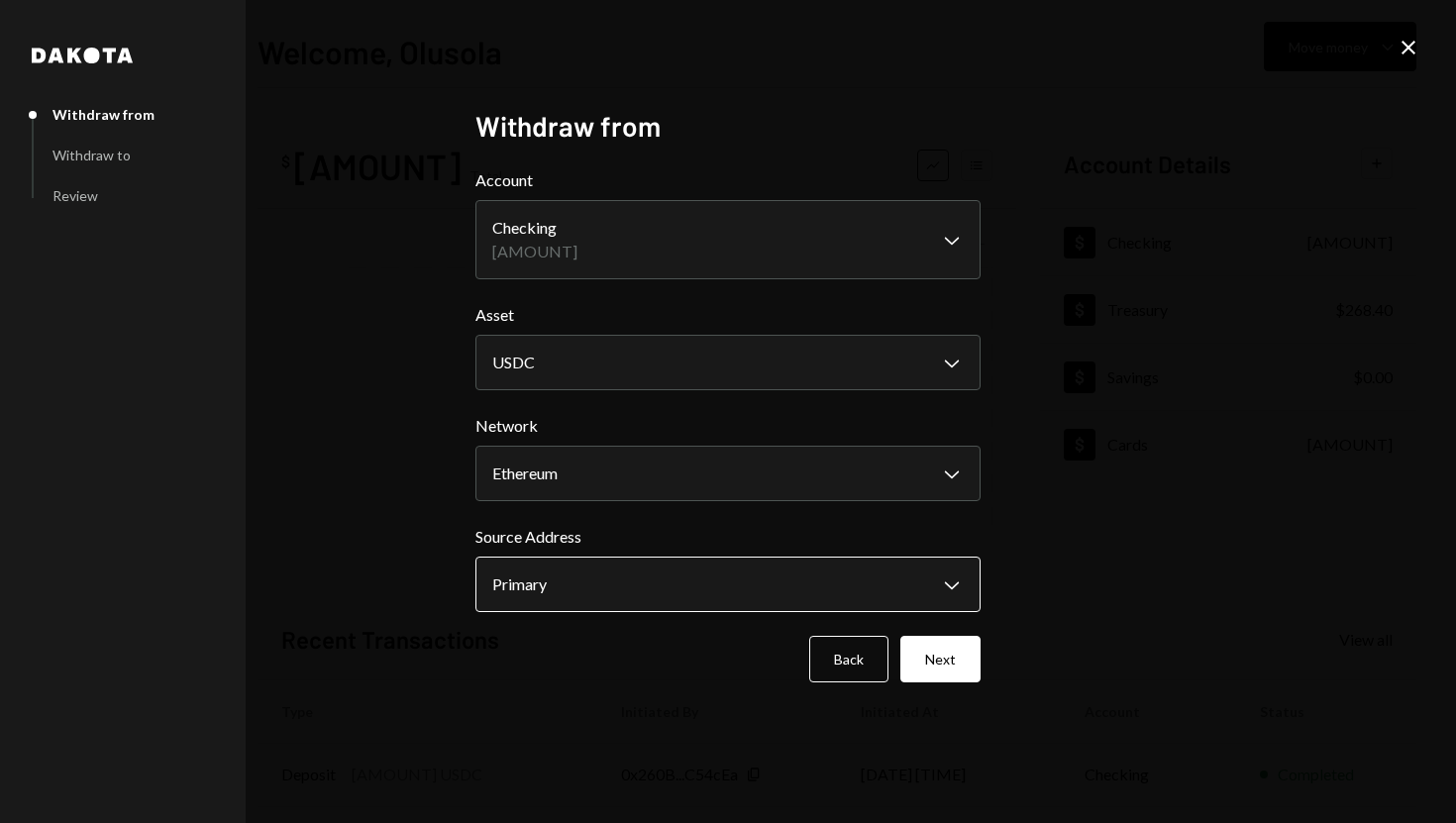 click on "**********" at bounding box center [728, 411] 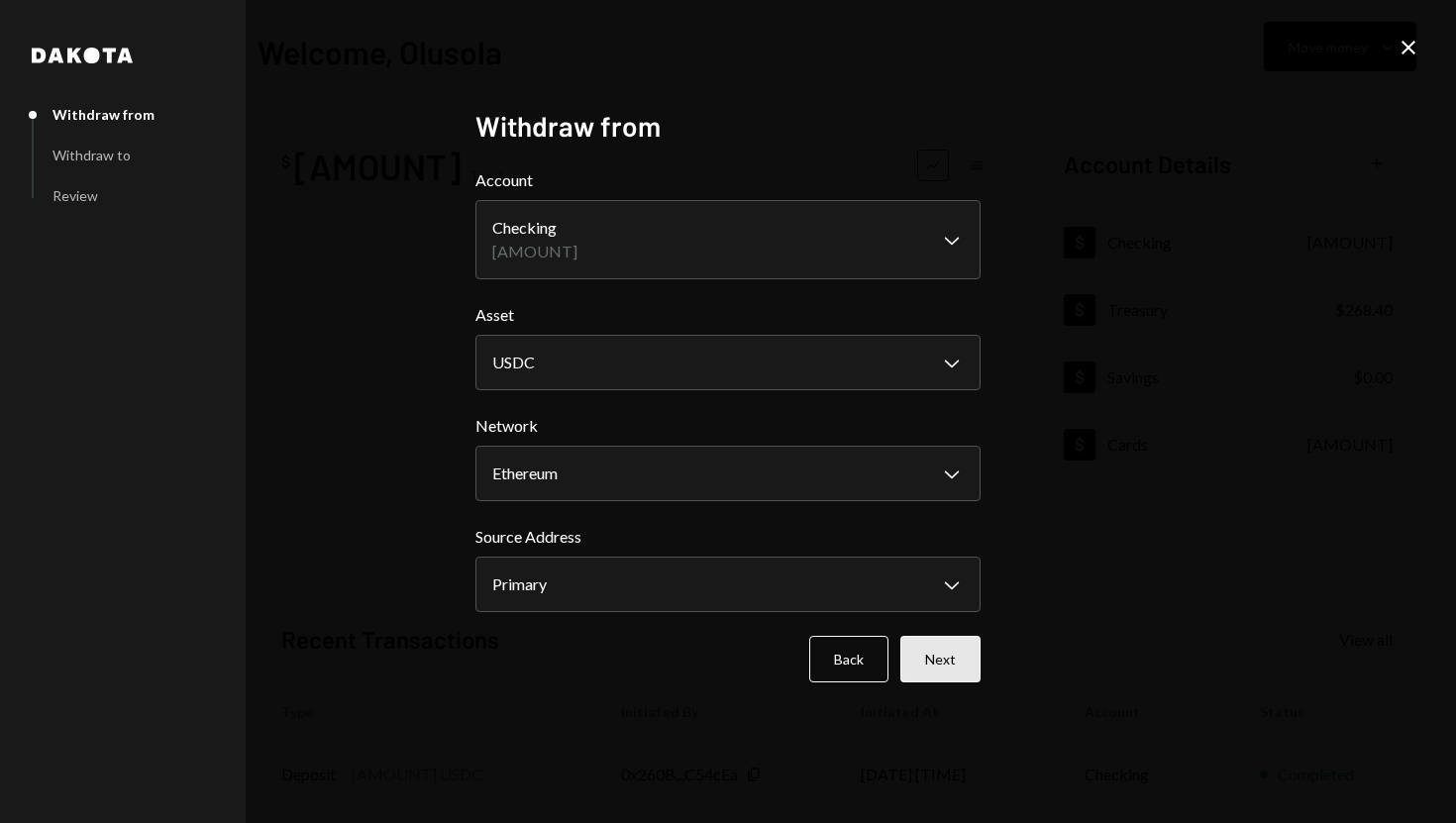 click on "Next" at bounding box center (940, 659) 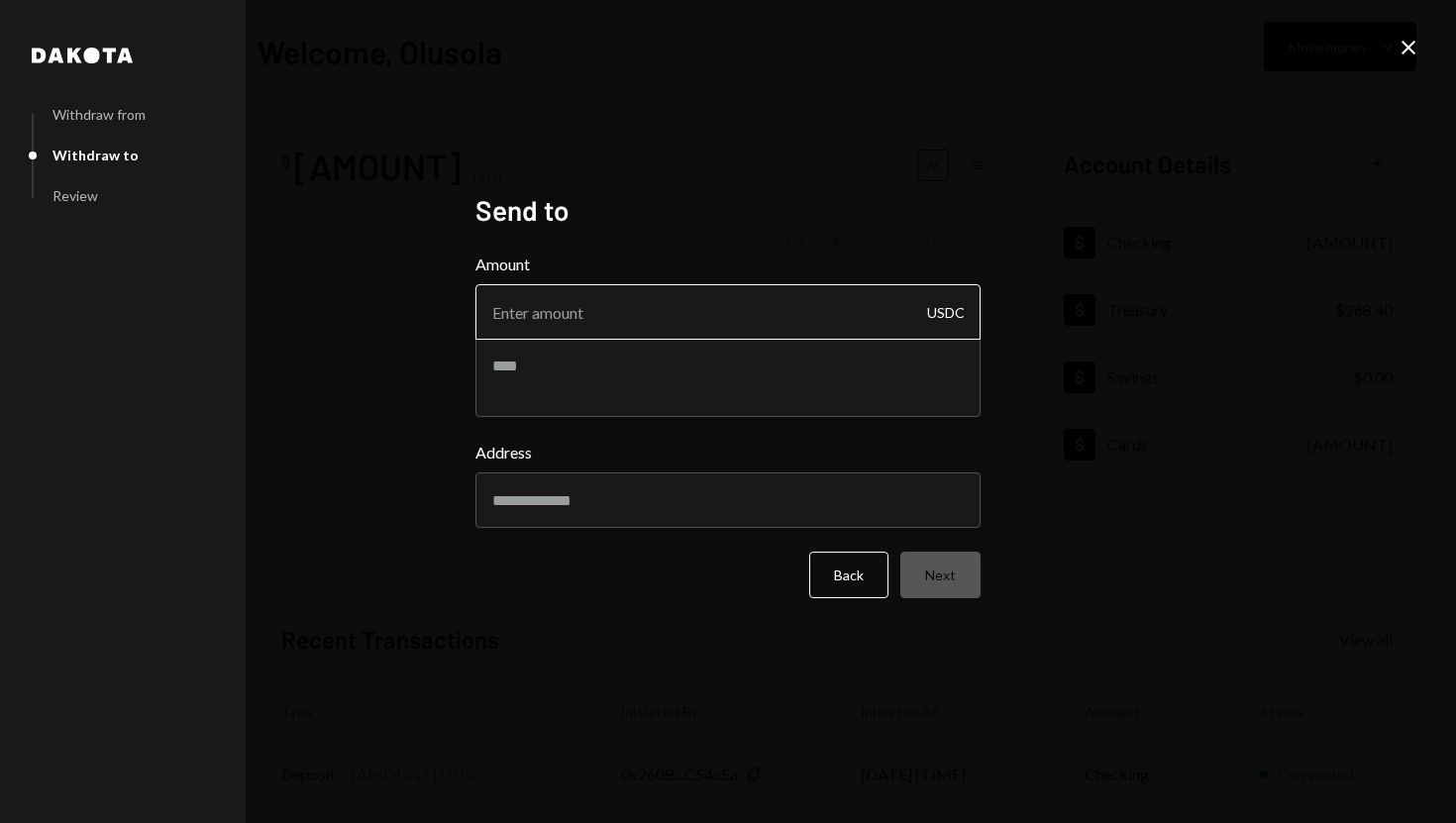 click on "Amount" at bounding box center [728, 312] 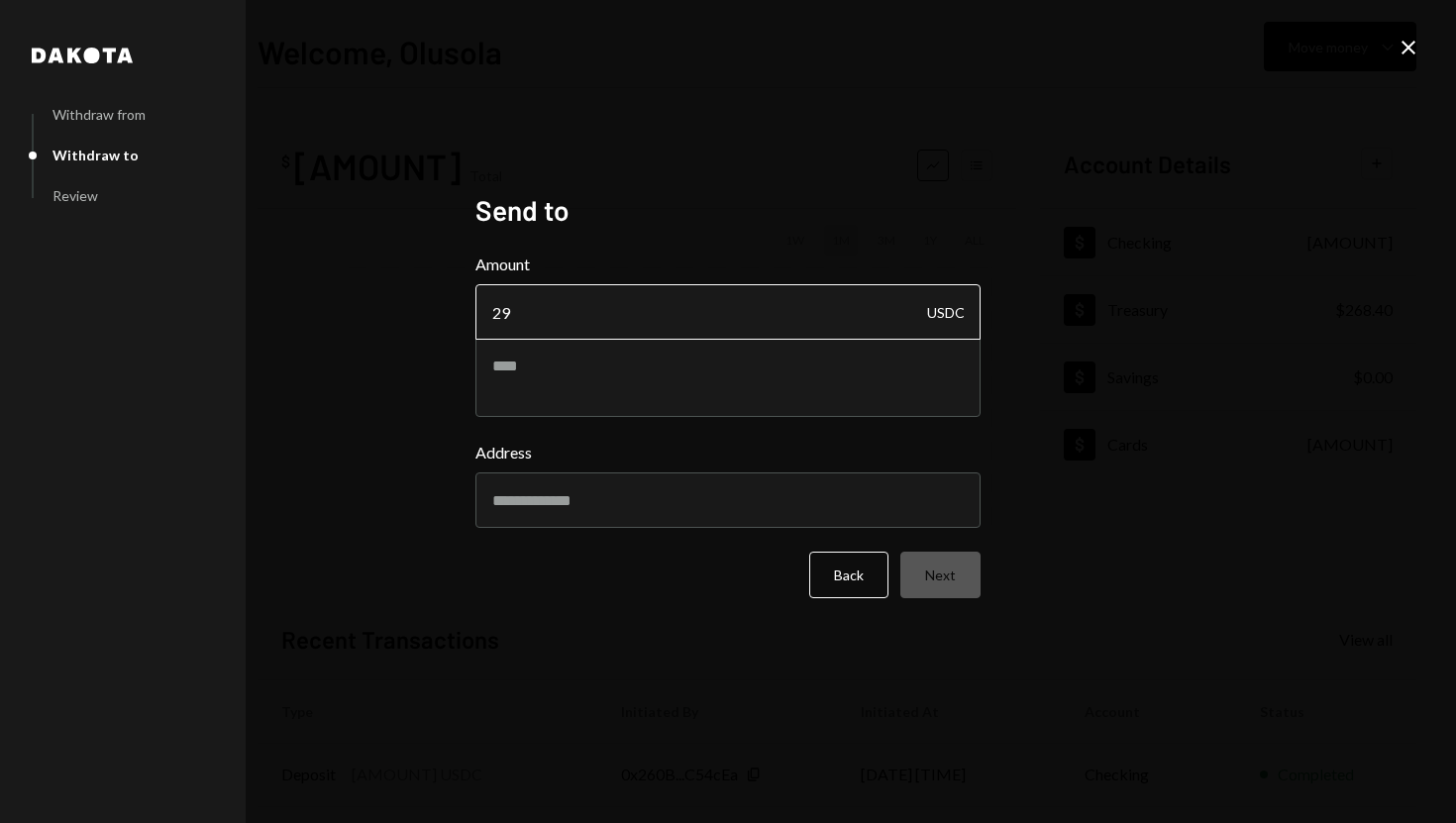 type on "2" 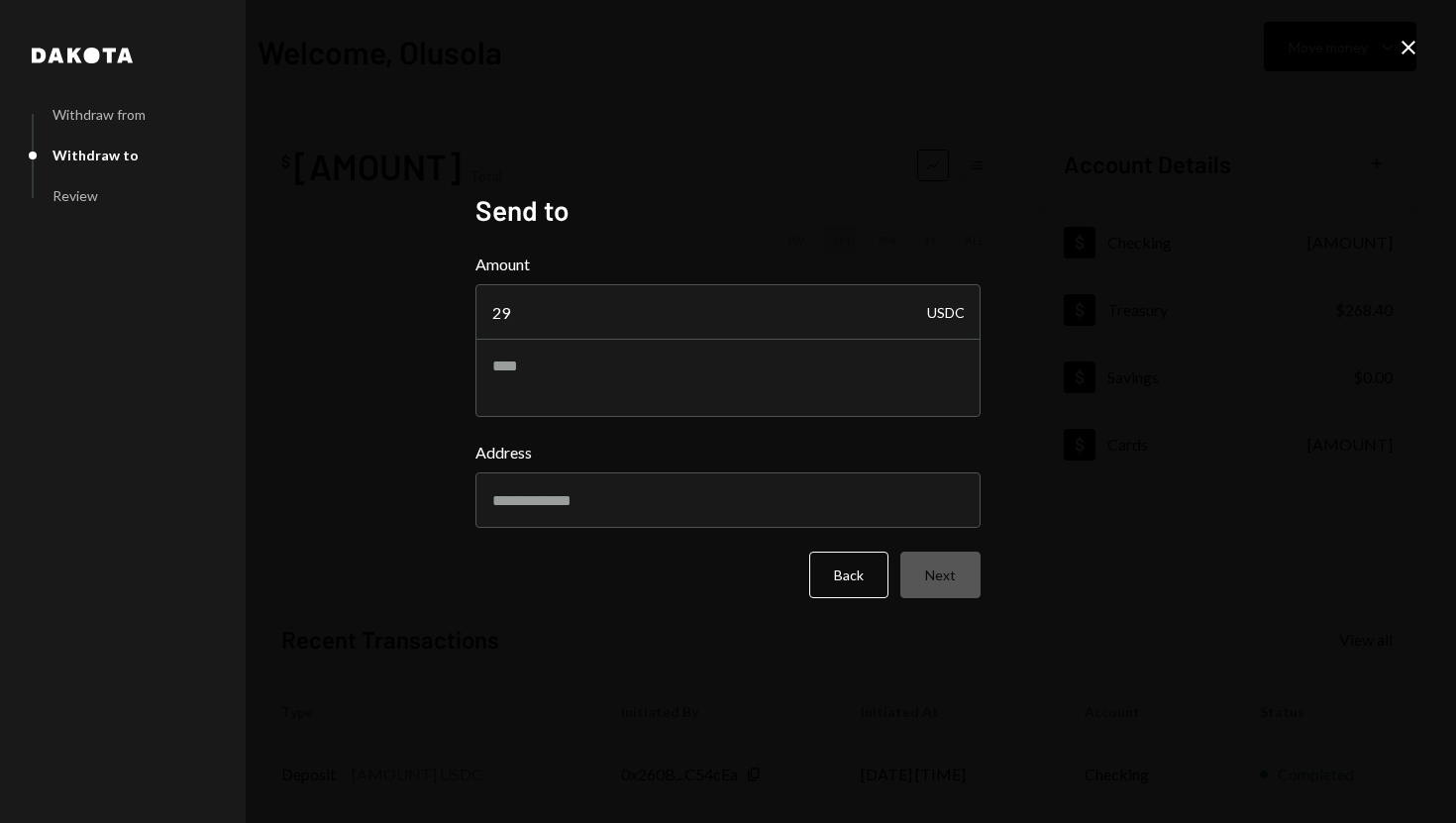 type on "[AMOUNT]" 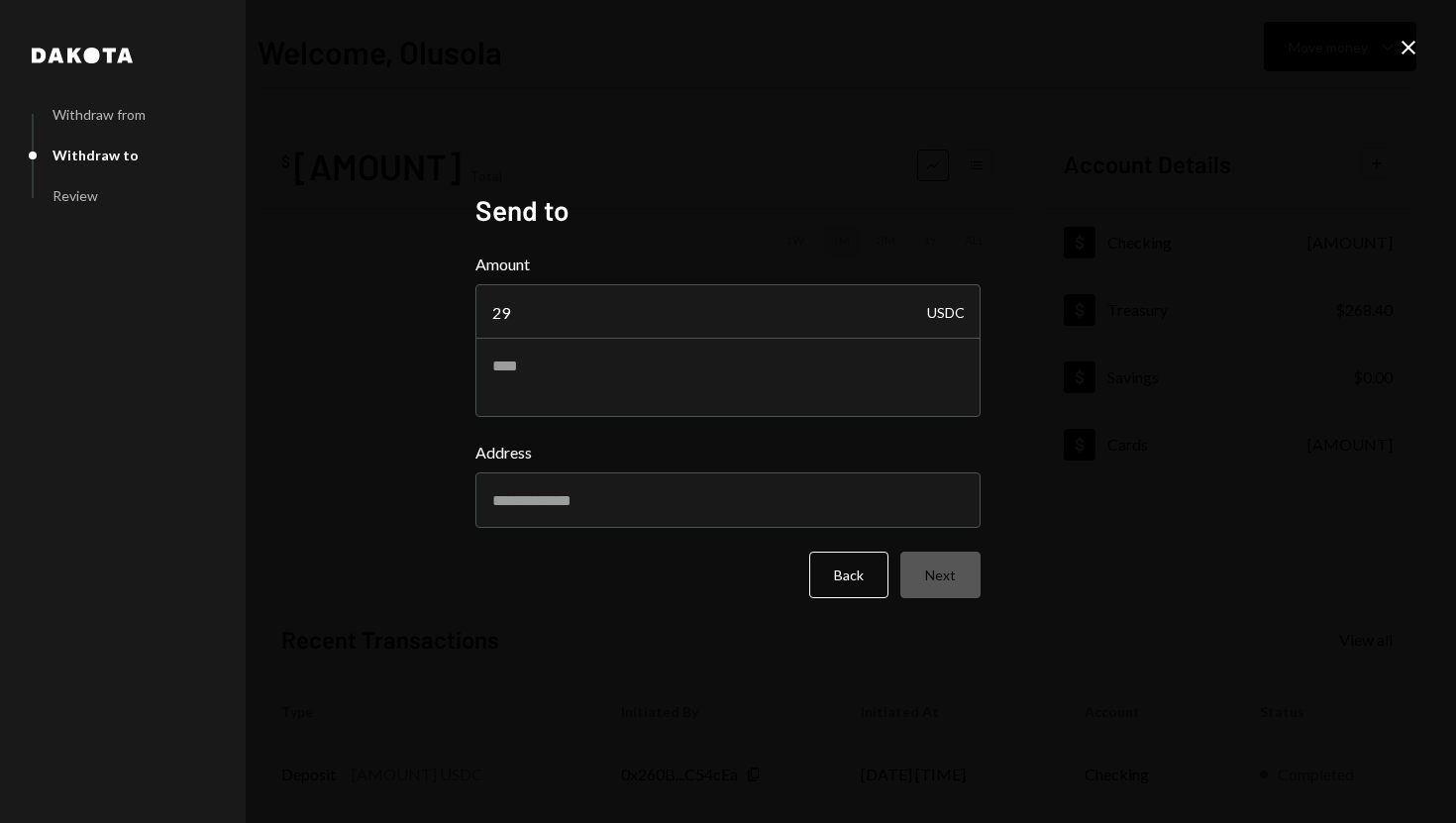 click on "[NAME] Withdraw from Withdraw to Review Send to Amount 300000 USDC Address Back Next" at bounding box center (728, 412) 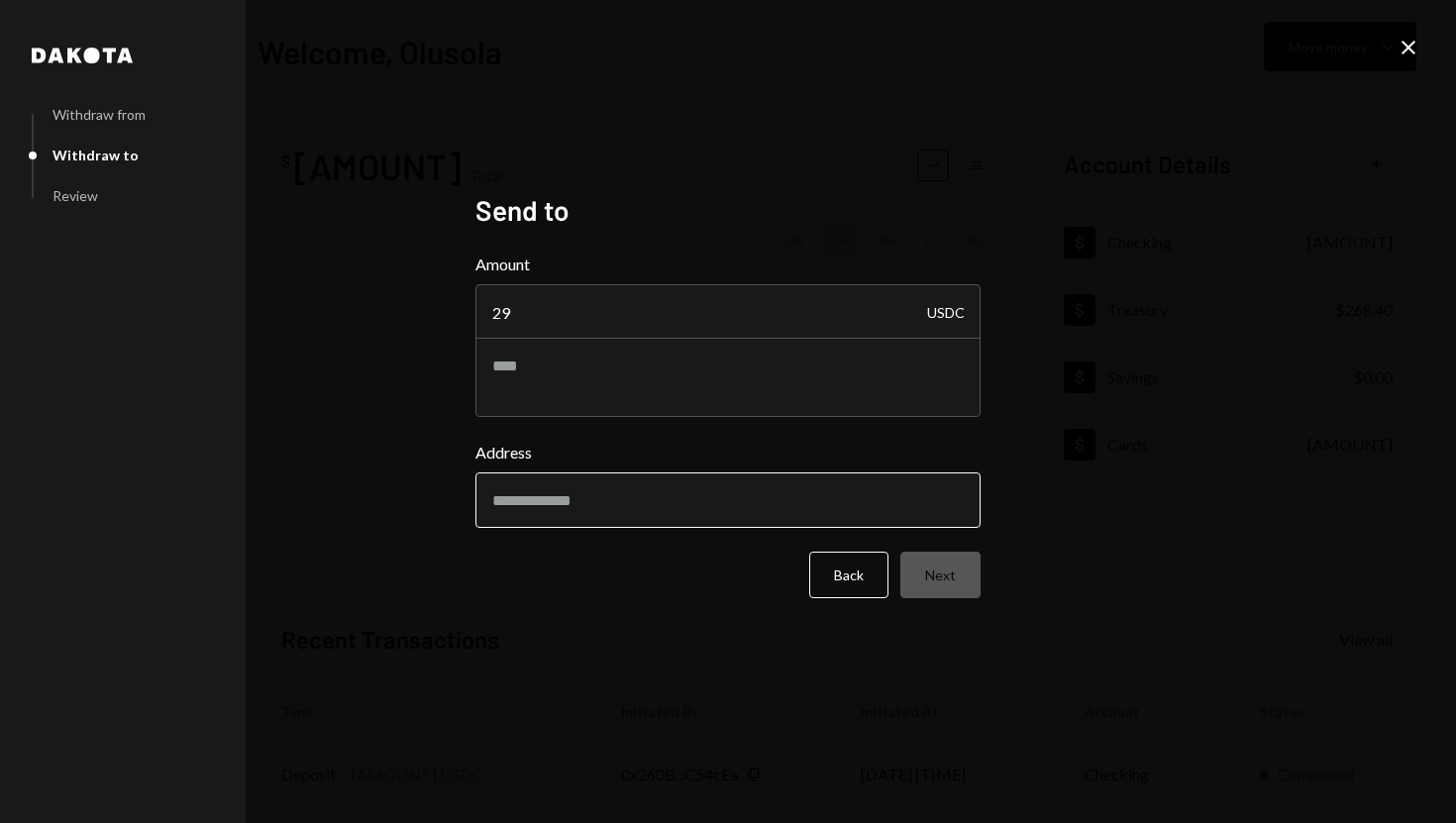 click on "Address" at bounding box center [728, 500] 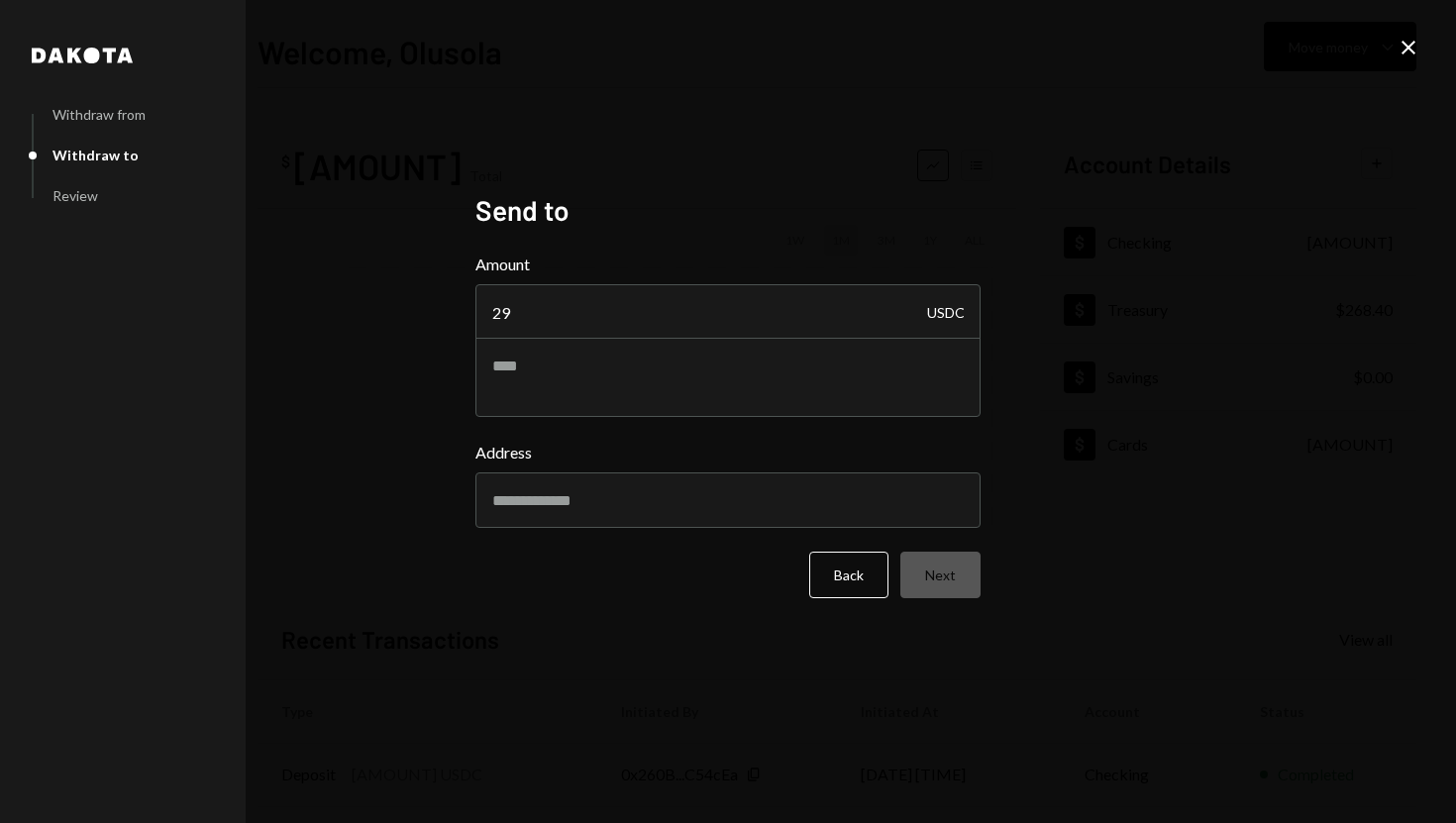 type on "**********" 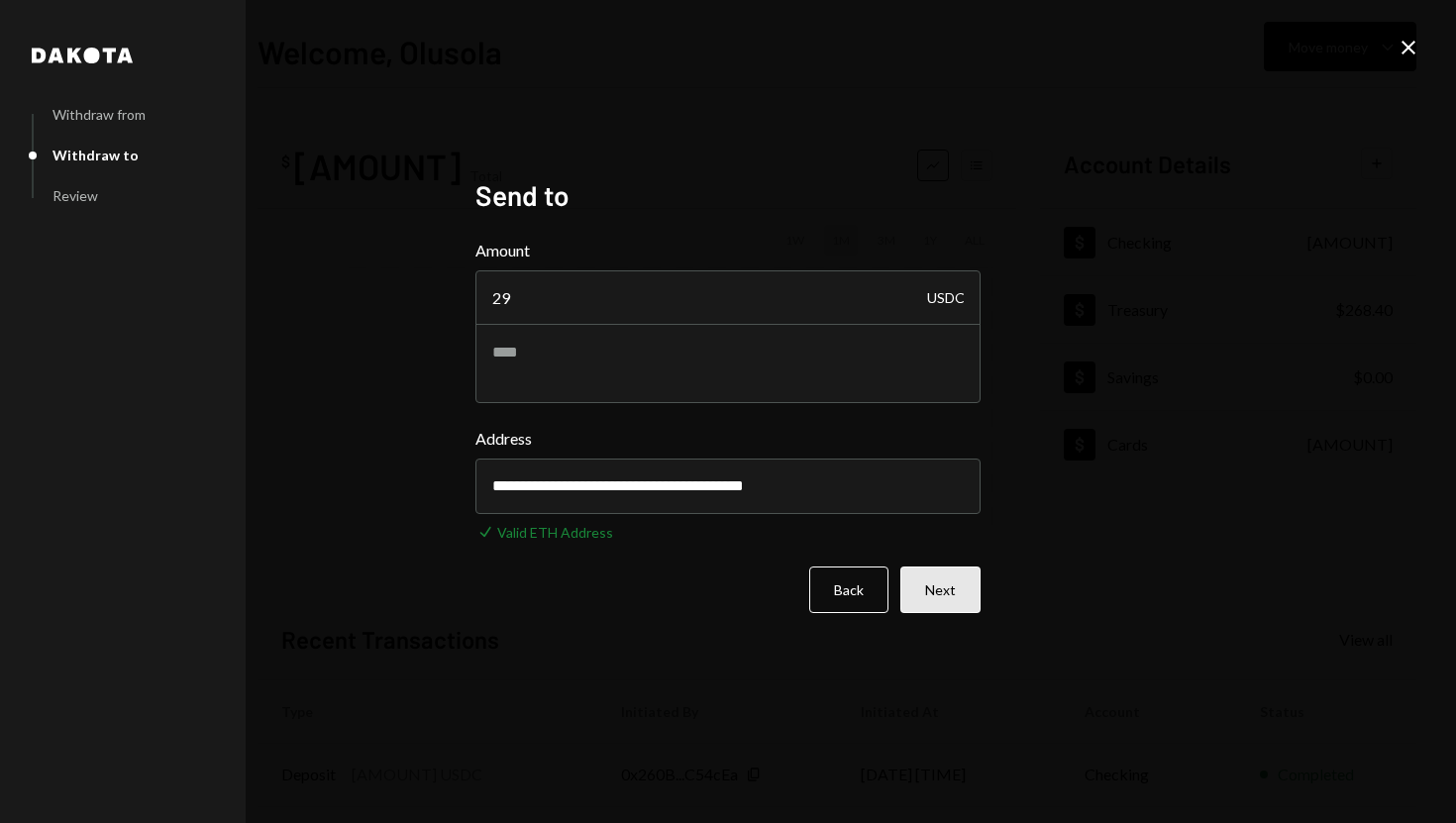 click on "Next" at bounding box center (940, 589) 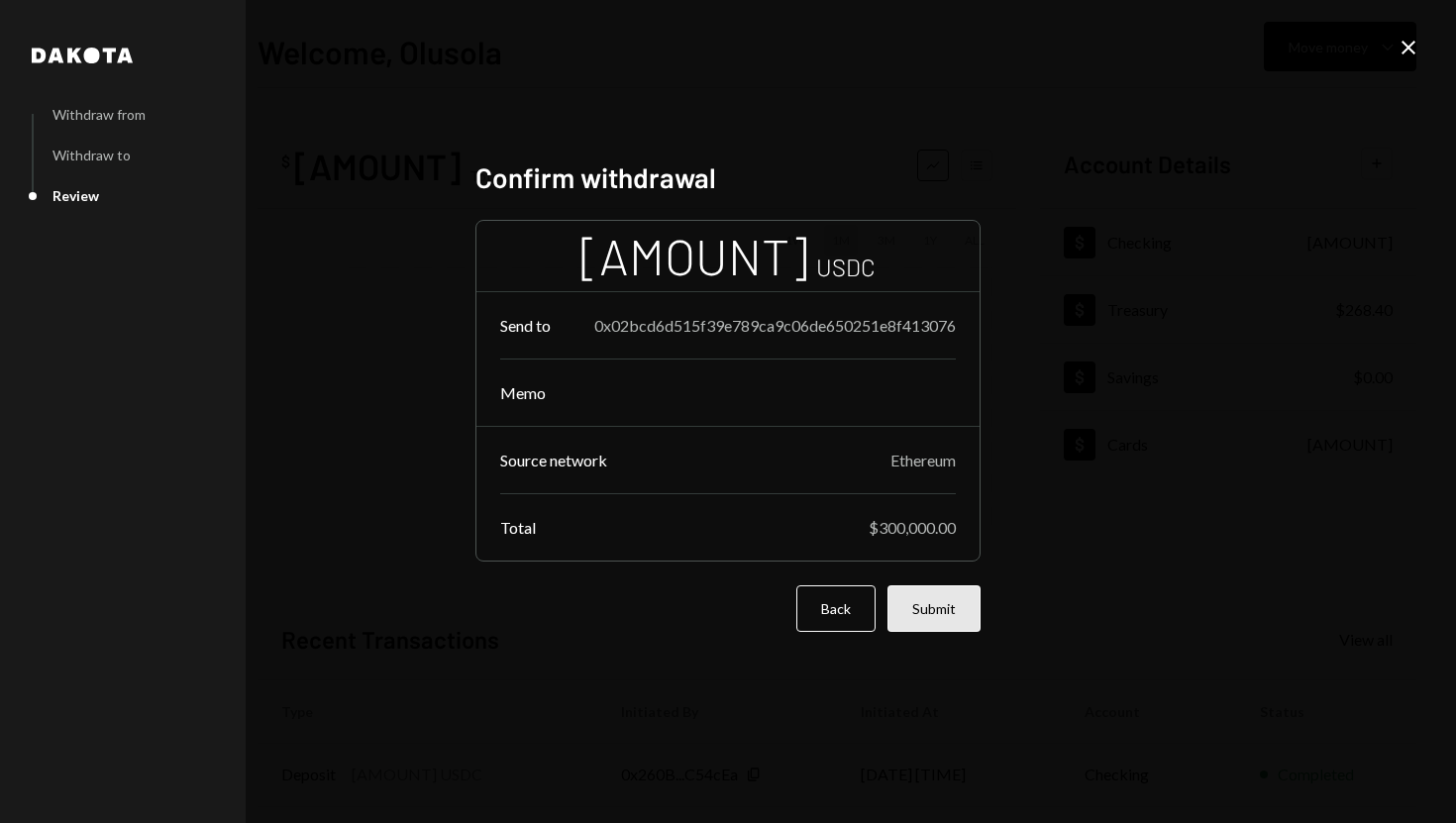 click on "Submit" at bounding box center (934, 608) 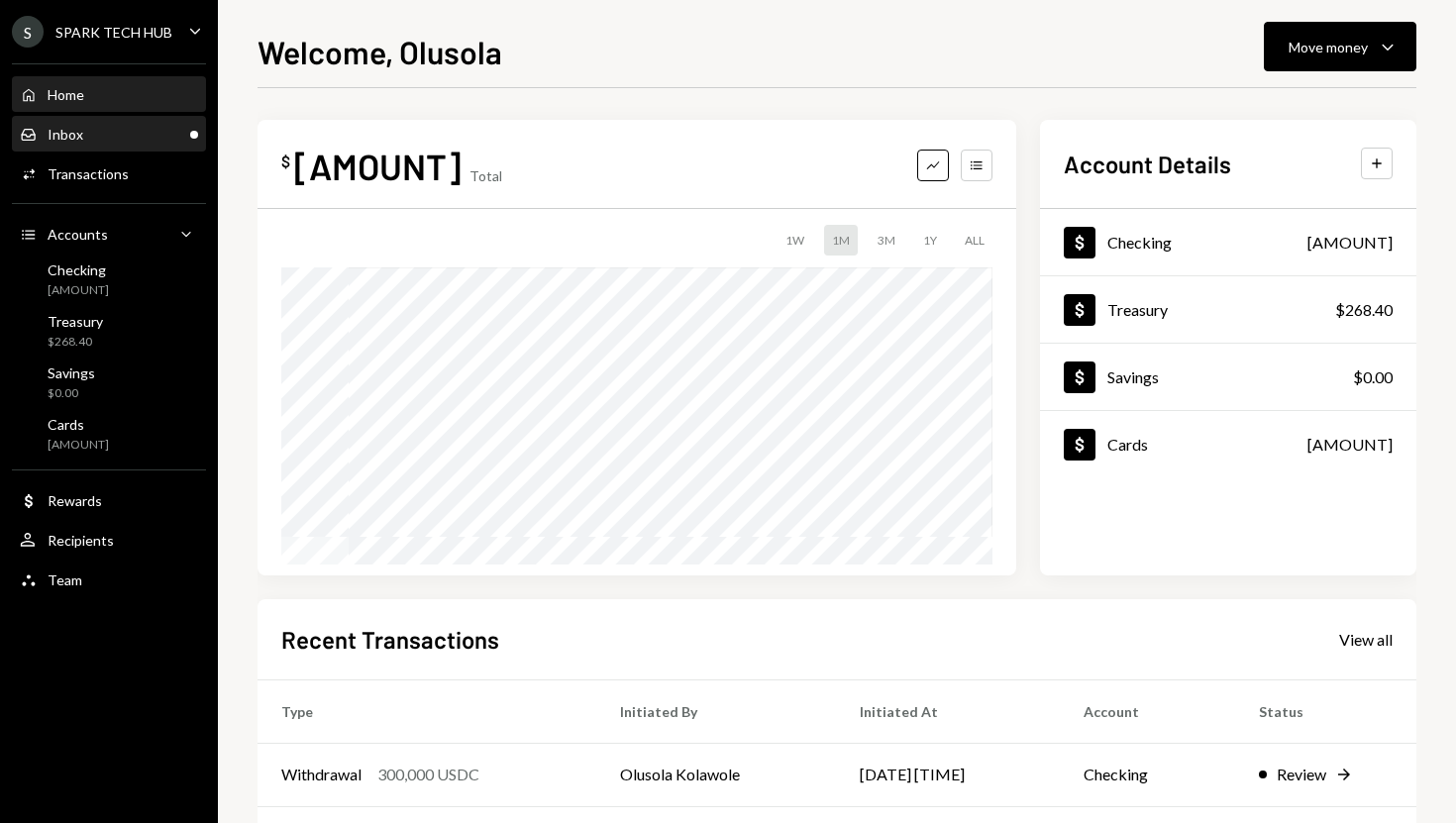 click on "Inbox Inbox" at bounding box center [109, 135] 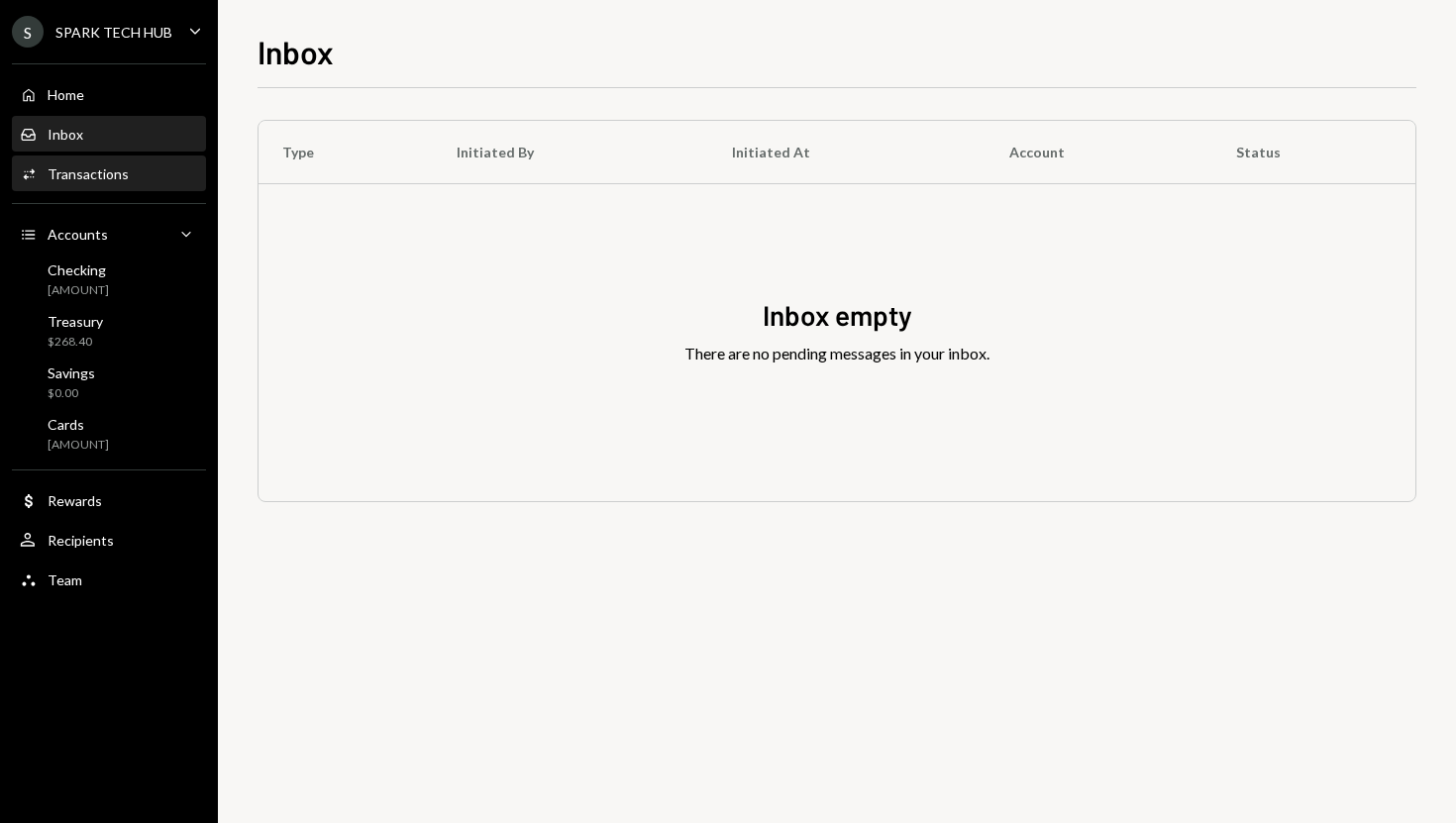 click on "Activities Transactions" at bounding box center [109, 174] 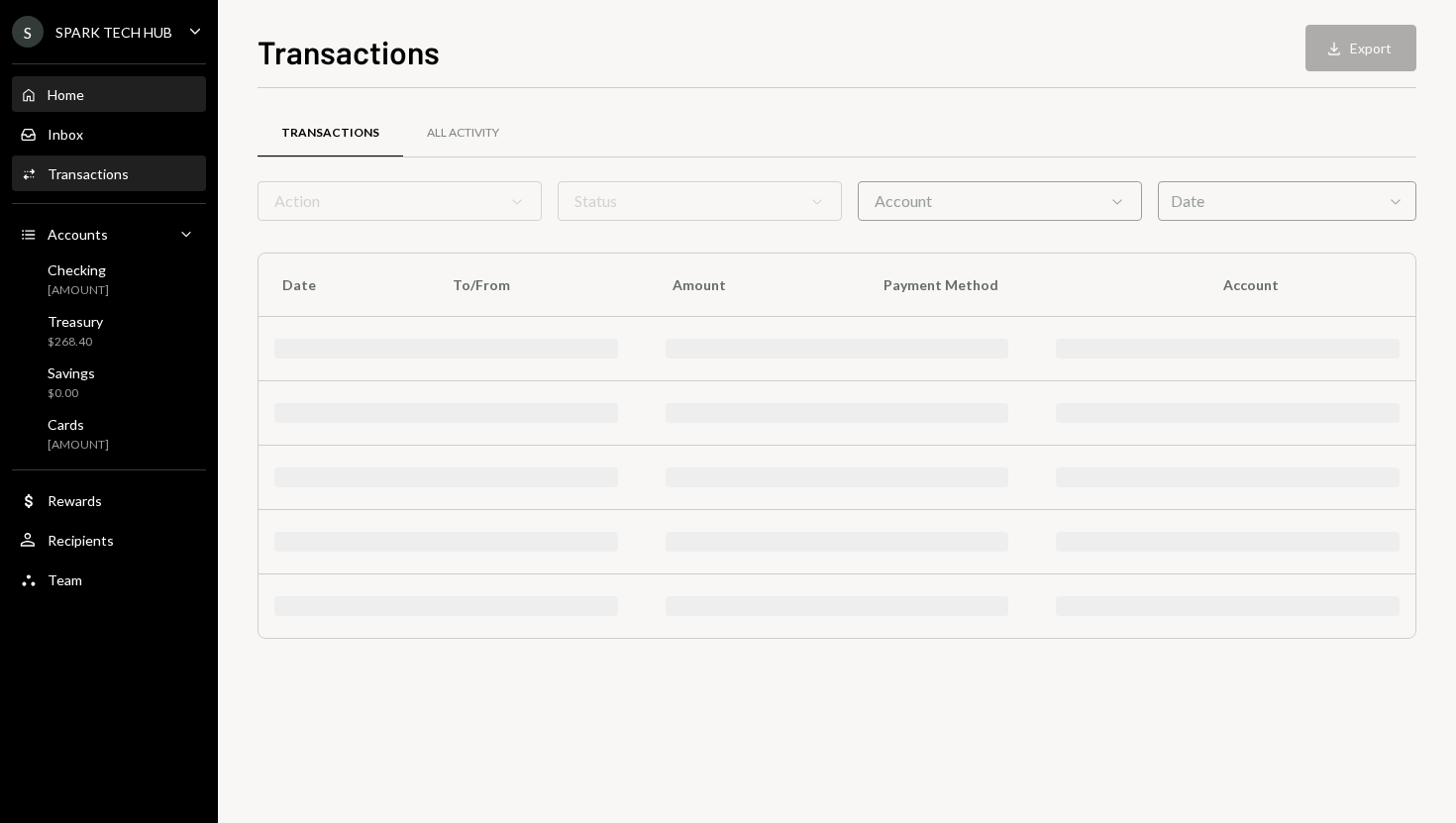 click on "Home Home" at bounding box center [109, 95] 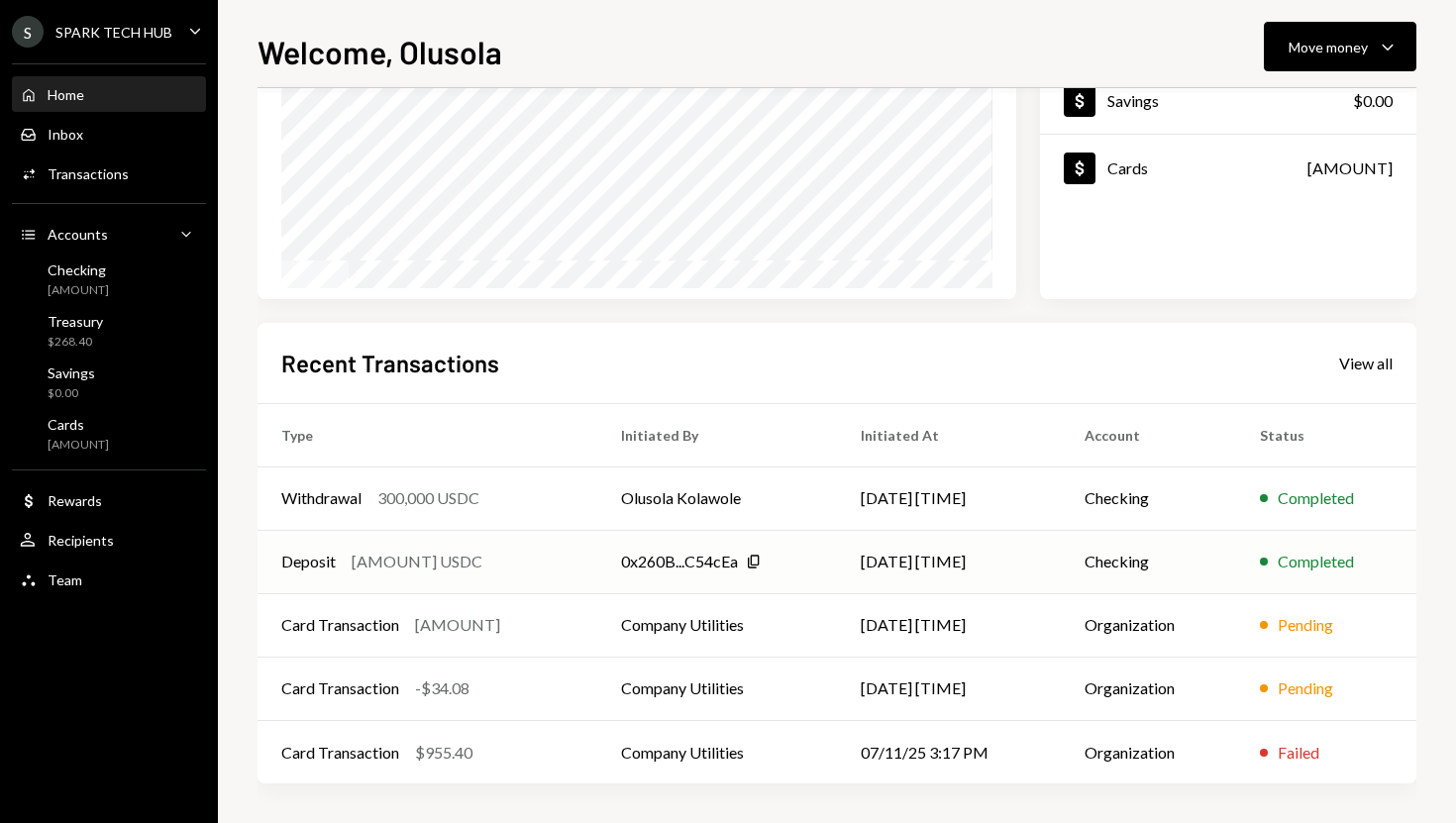 scroll, scrollTop: 0, scrollLeft: 0, axis: both 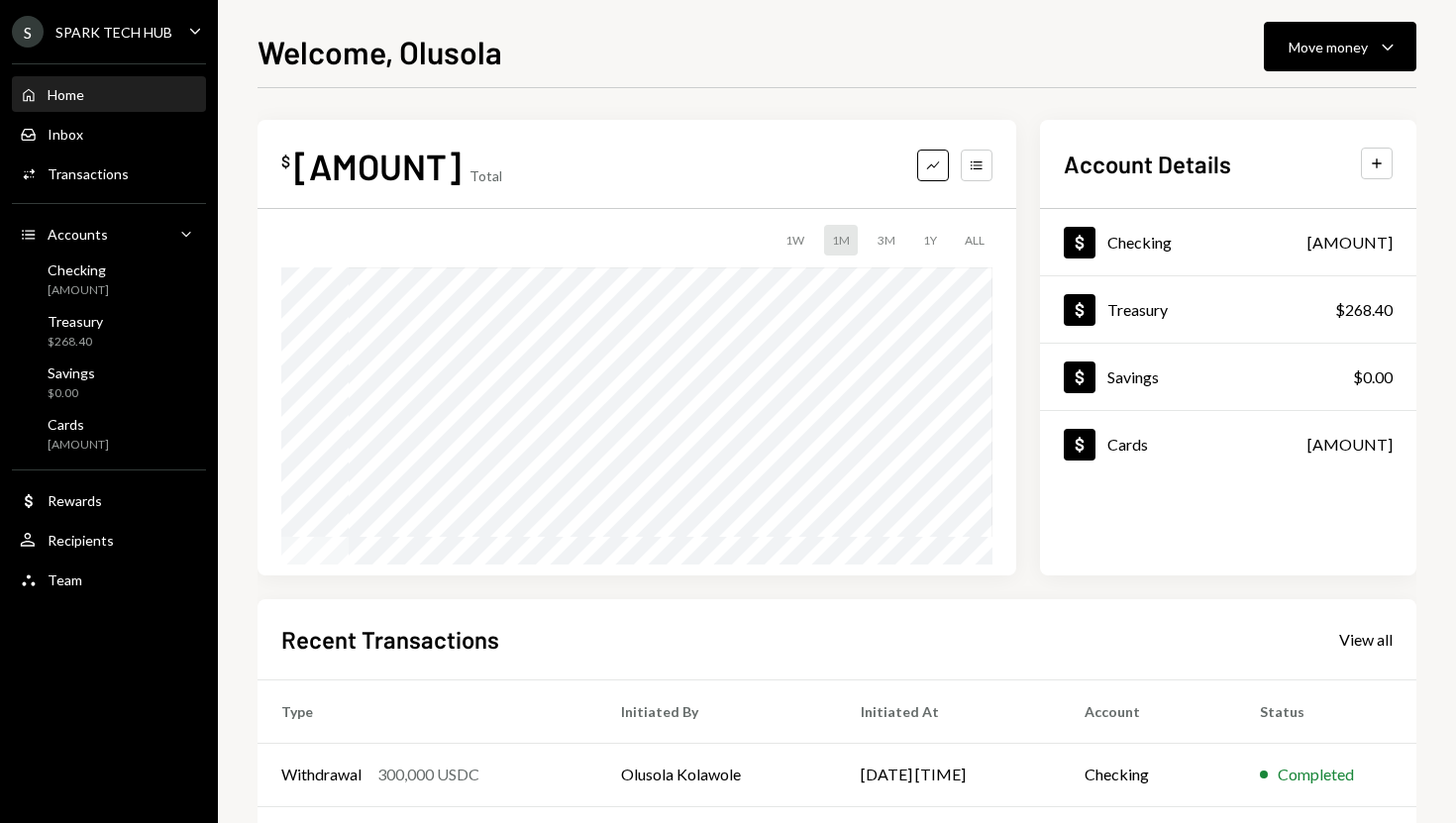 click on "Home Home" at bounding box center [109, 95] 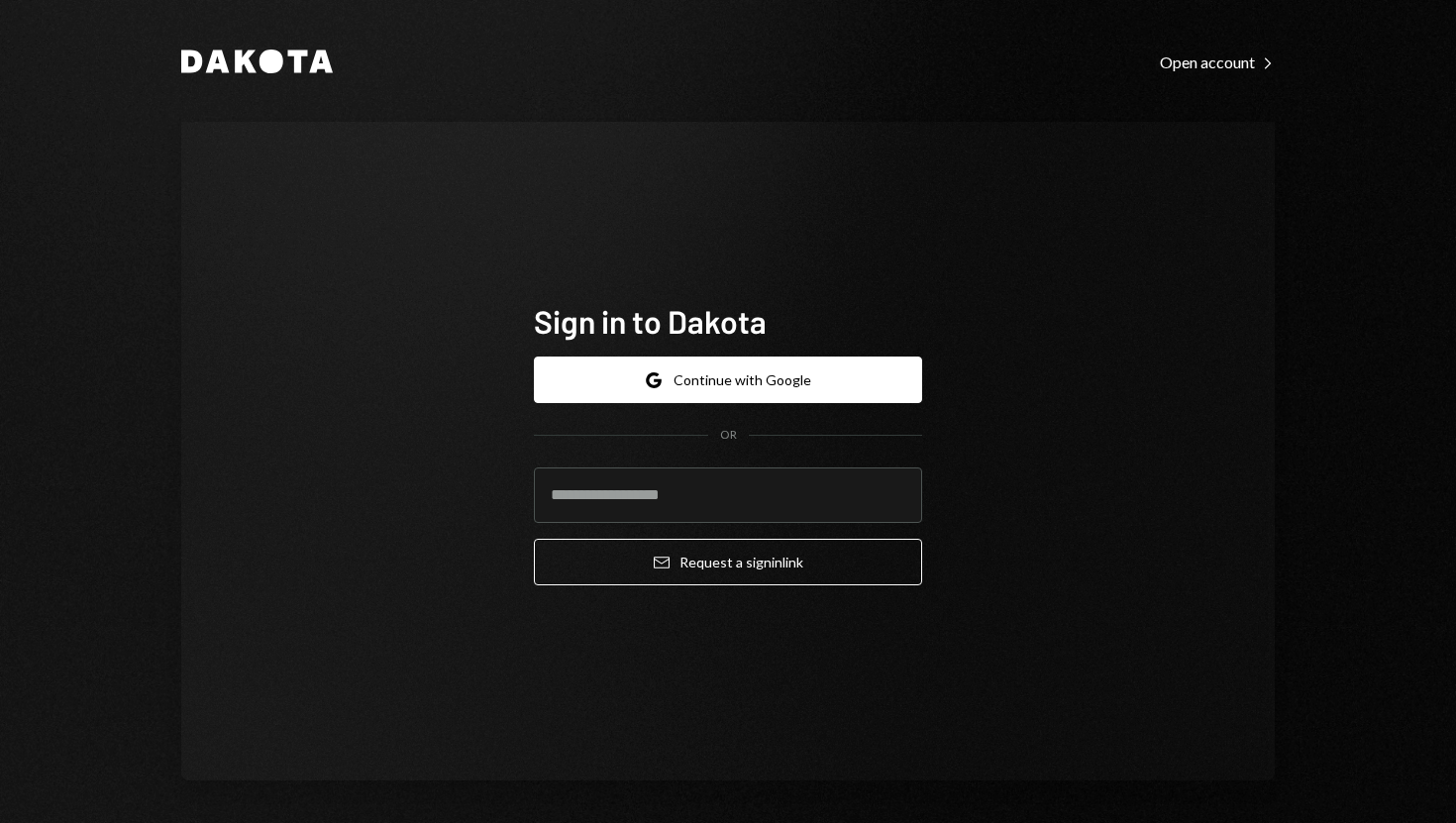 scroll, scrollTop: 0, scrollLeft: 0, axis: both 